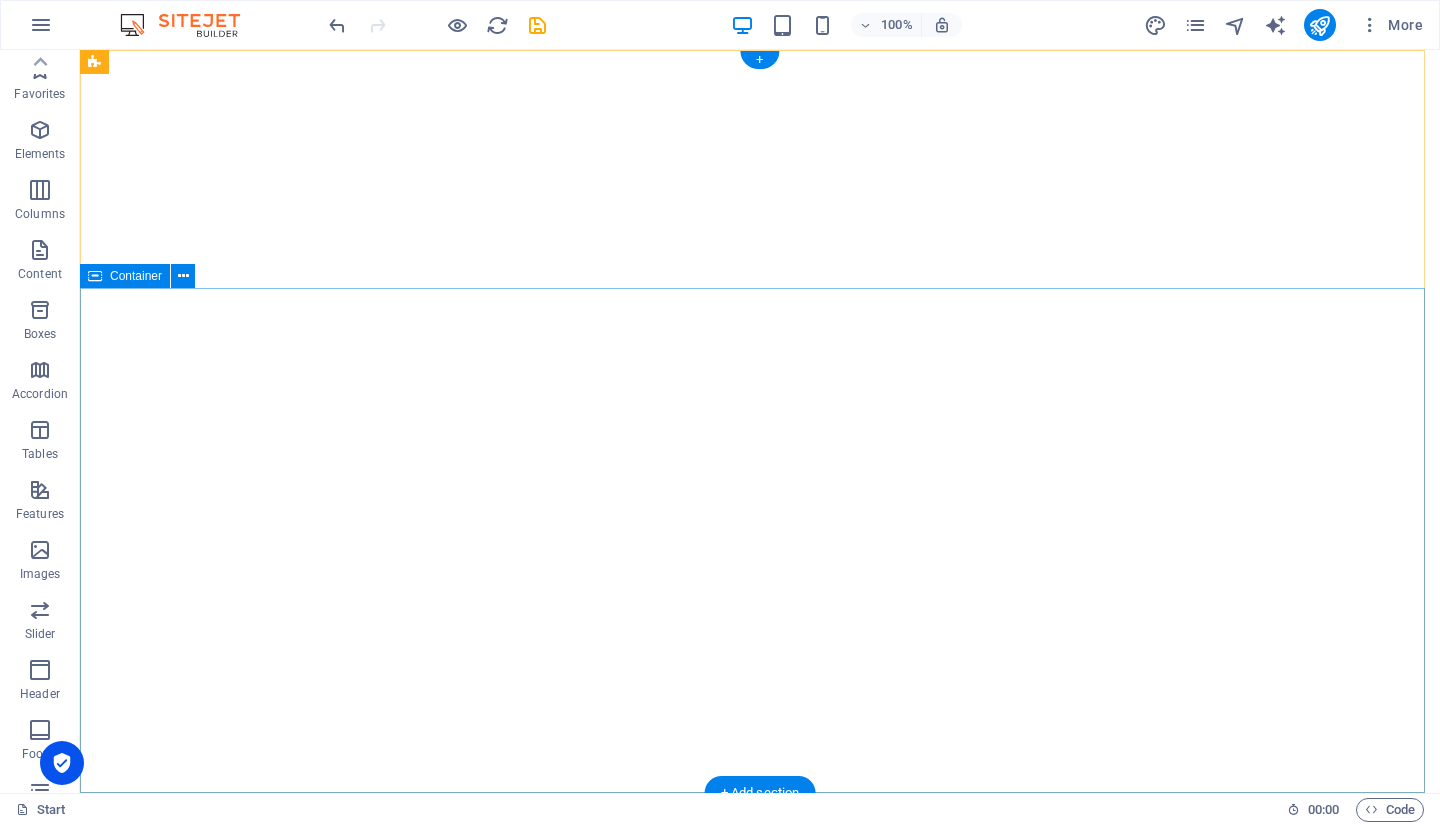 scroll, scrollTop: 0, scrollLeft: 0, axis: both 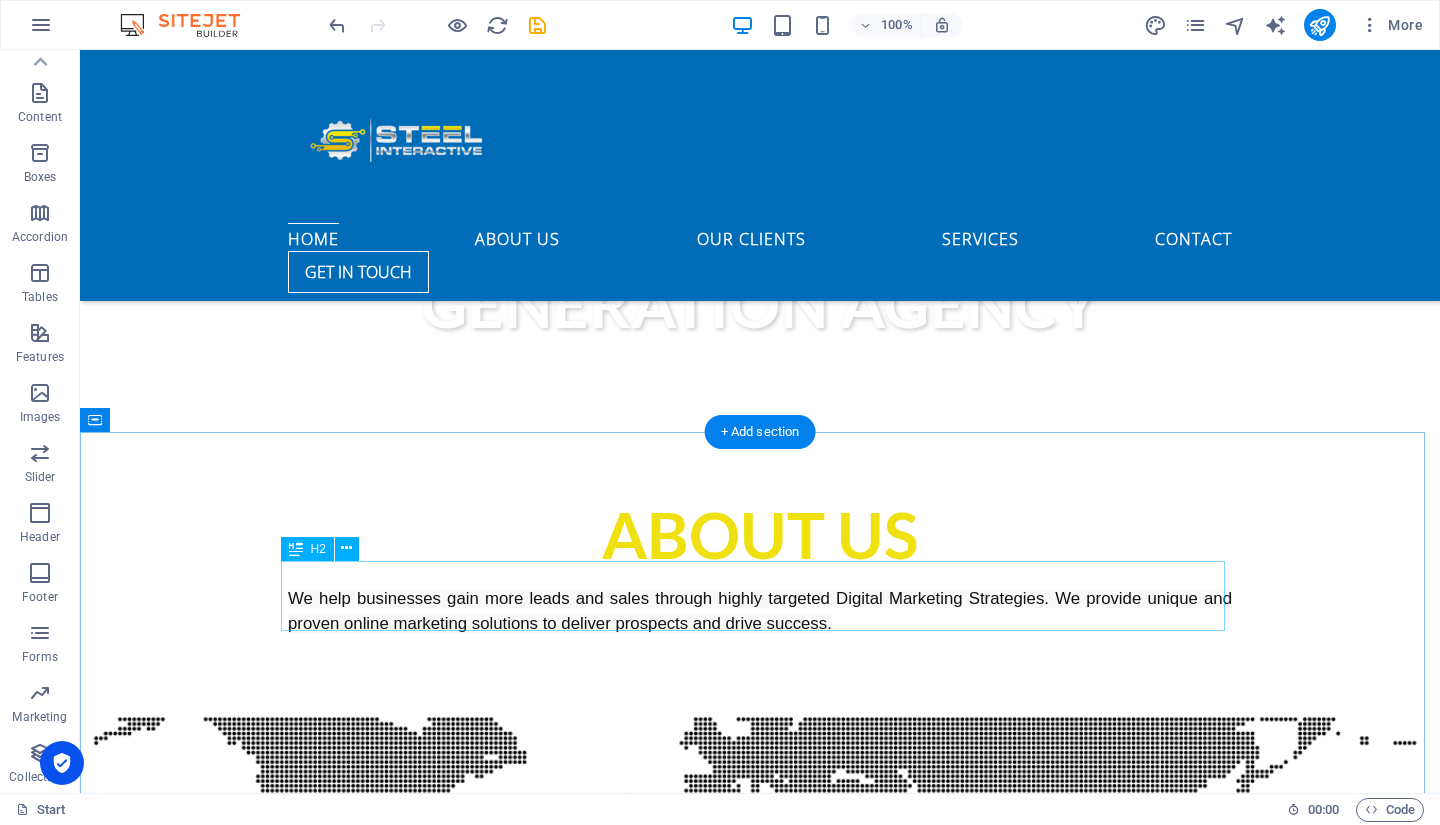 click on "OUR CLIENTS" at bounding box center [760, 1765] 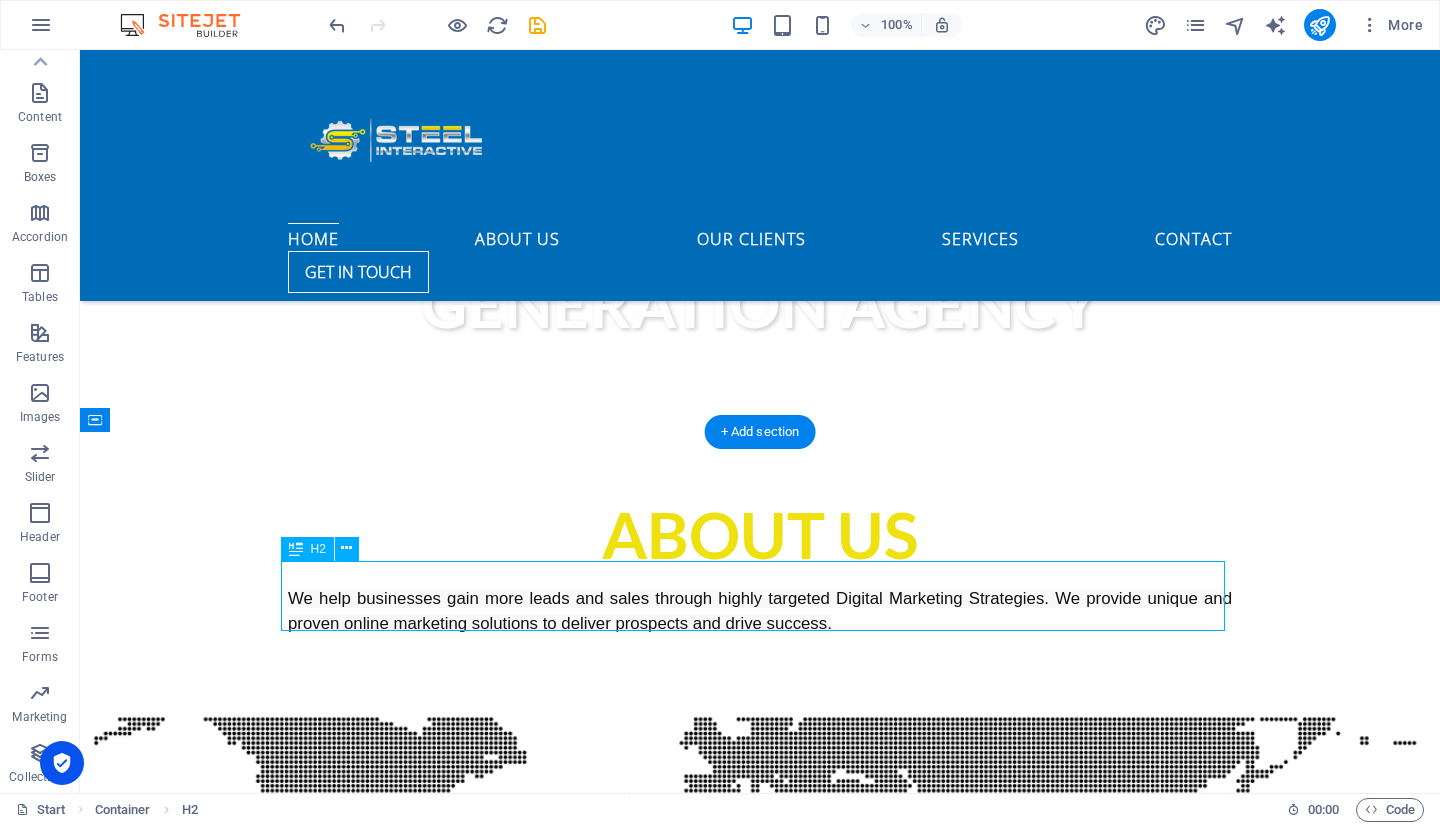 click on "OUR CLIENTS" at bounding box center [760, 1765] 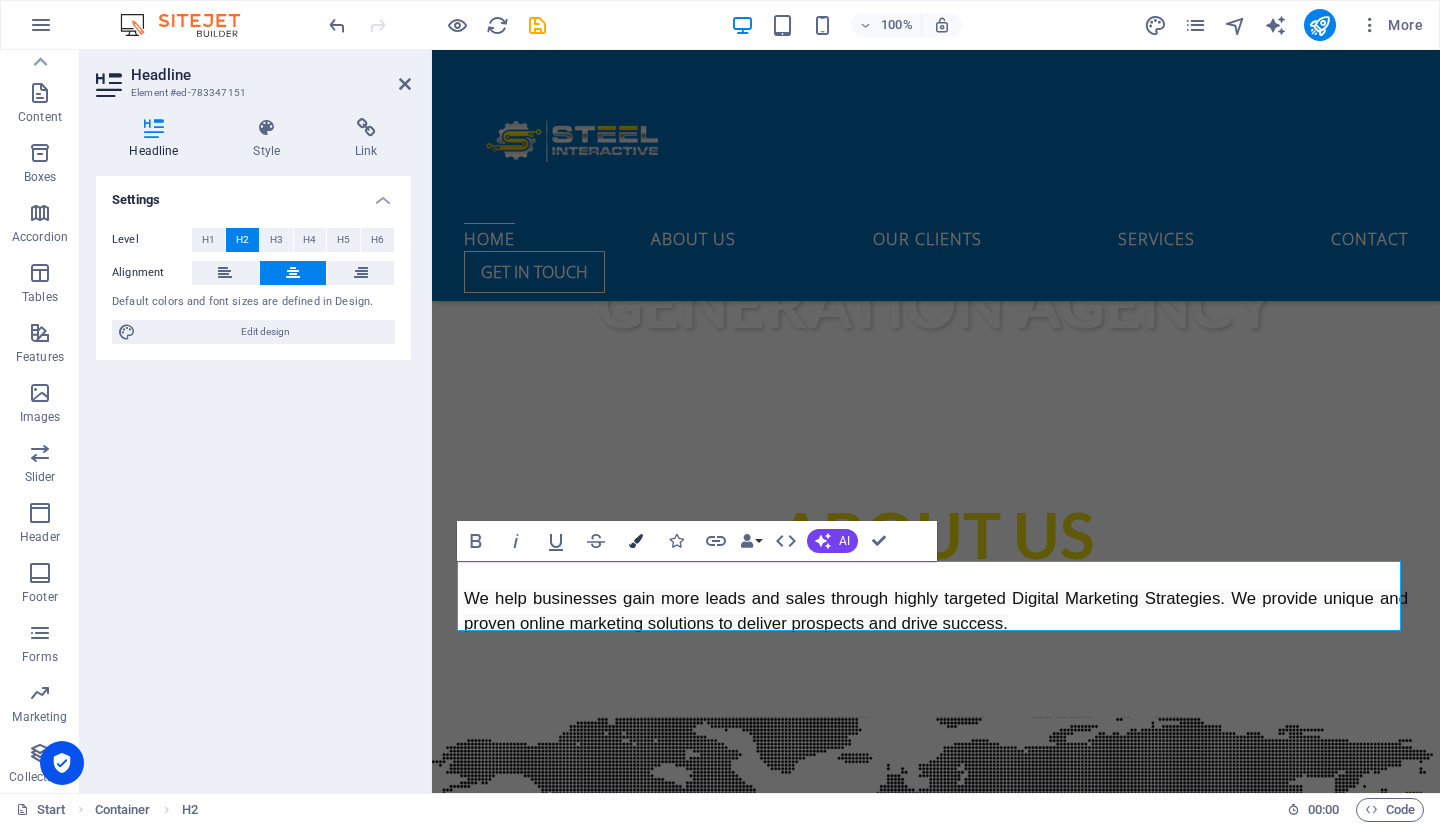 click at bounding box center (636, 541) 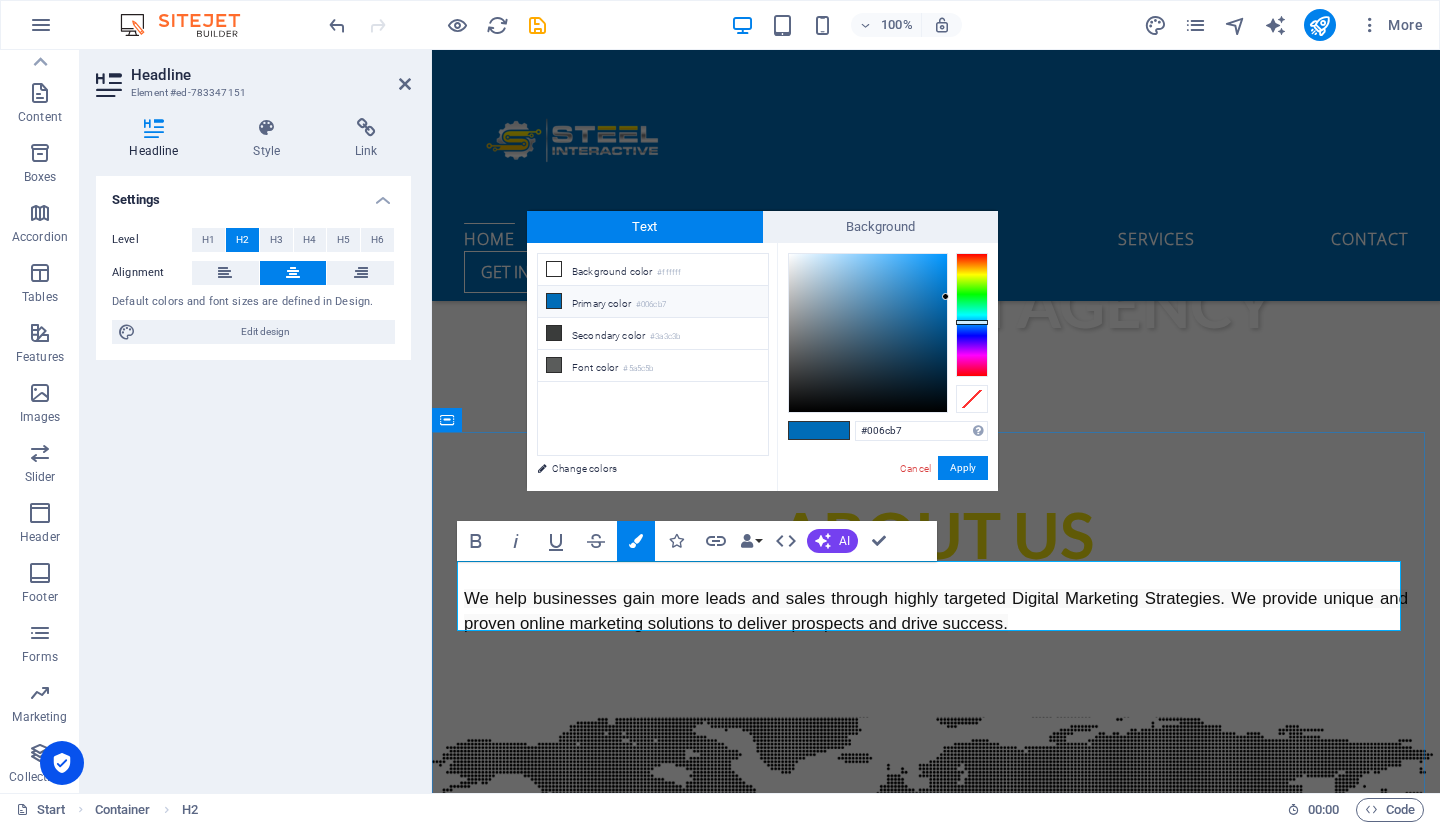 click on "OUR CLIENTS" at bounding box center [936, 1765] 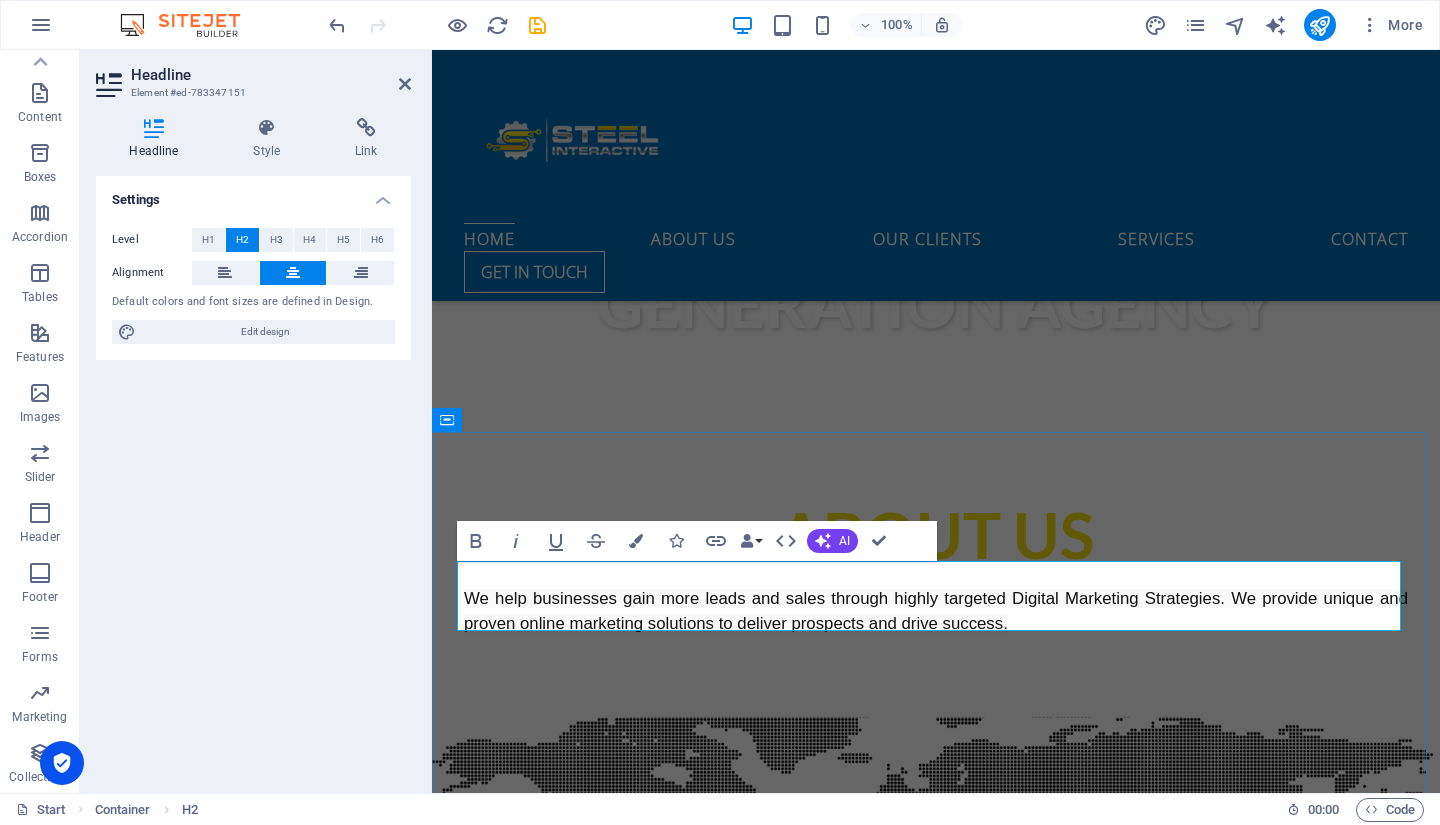 drag, startPoint x: 1130, startPoint y: 600, endPoint x: 749, endPoint y: 586, distance: 381.25714 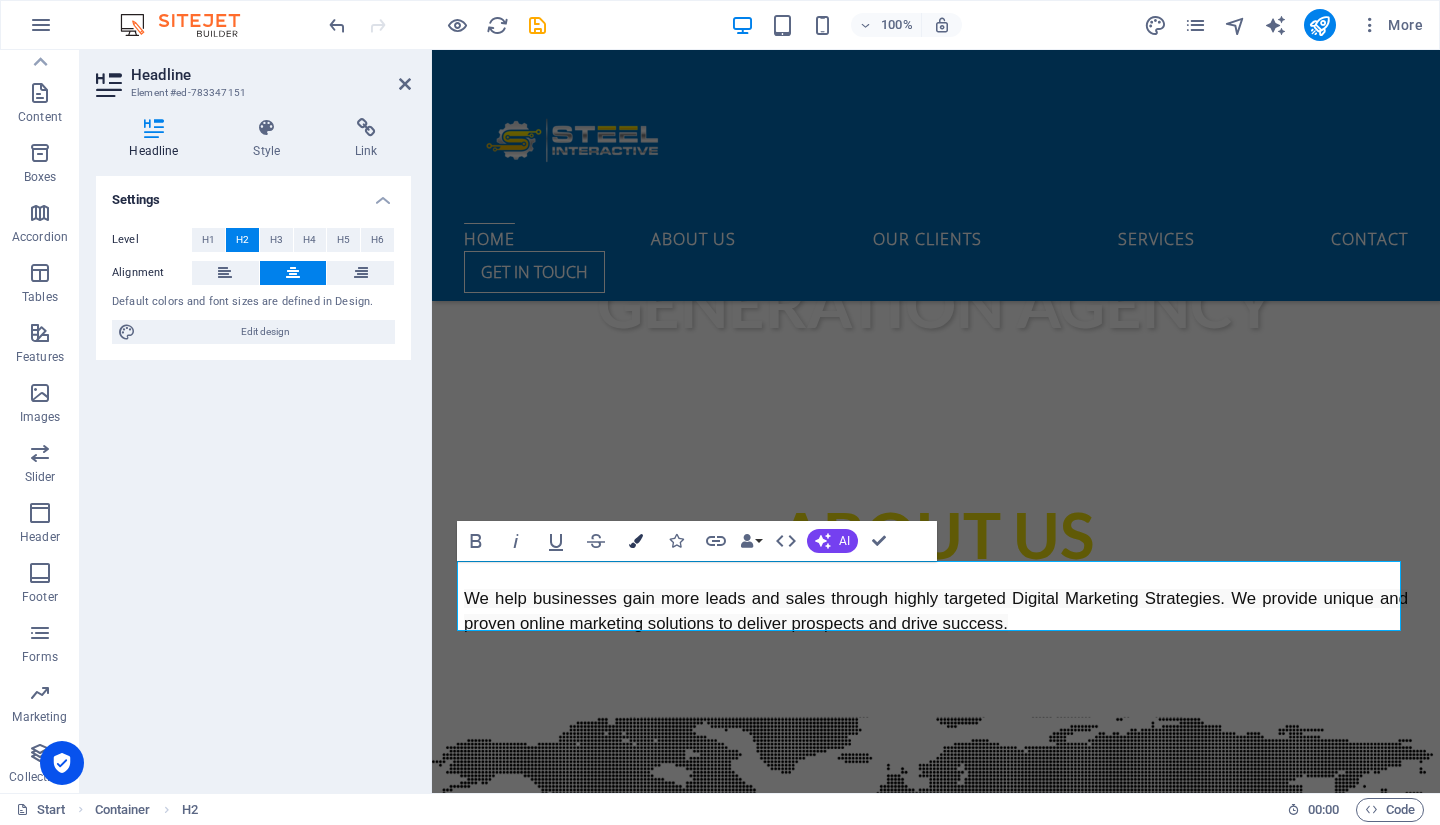 click at bounding box center [636, 541] 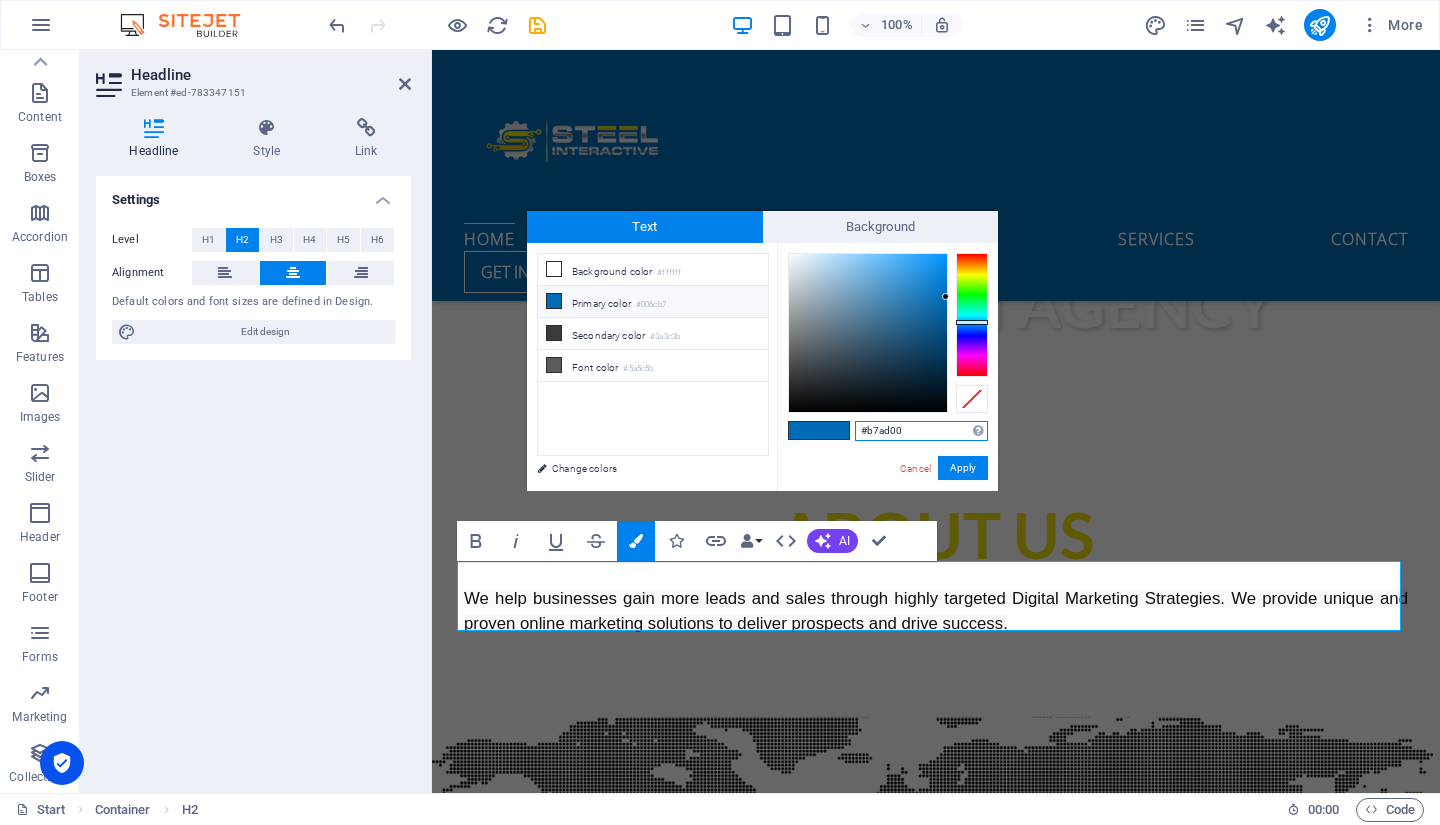 click at bounding box center (972, 315) 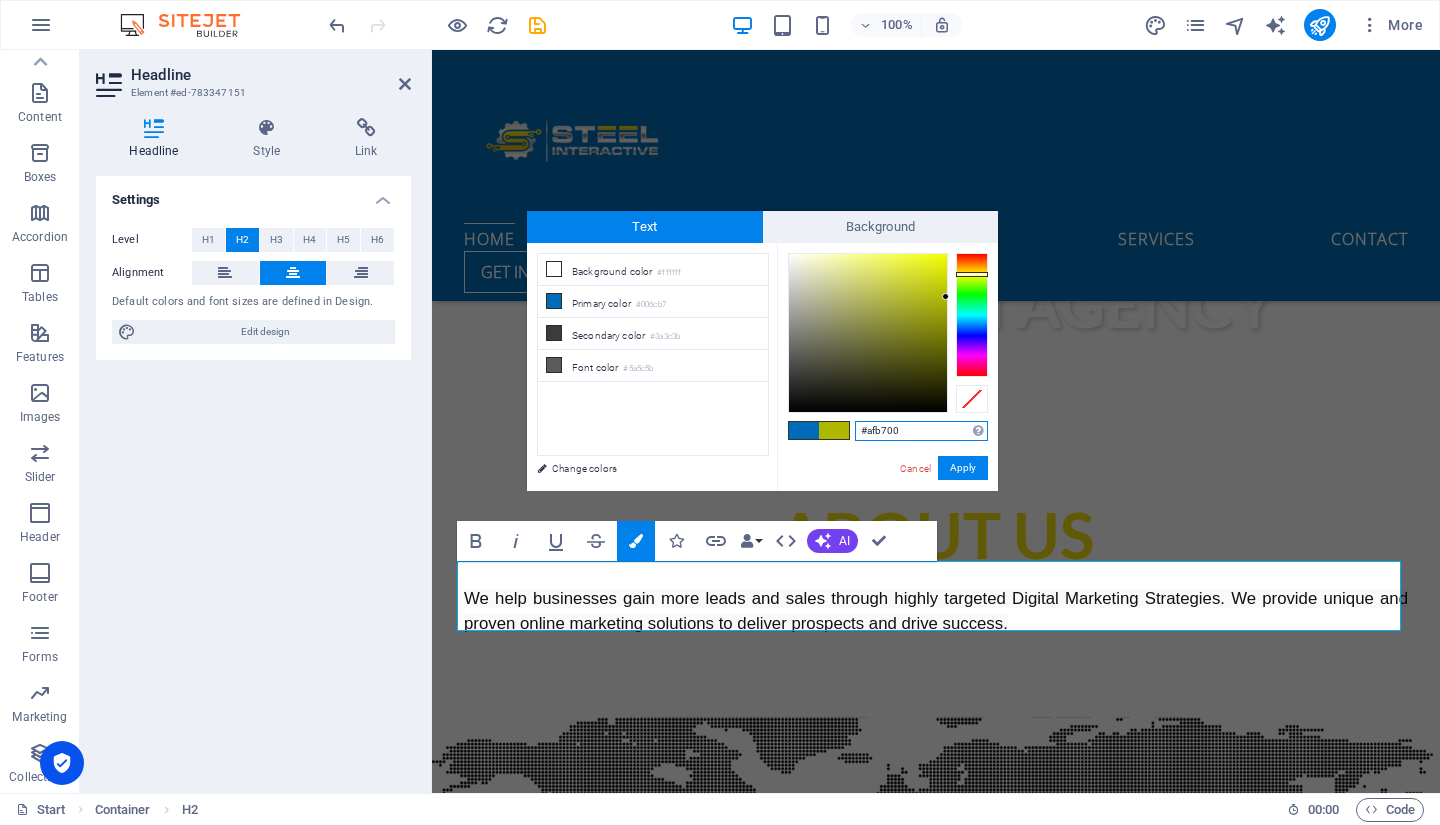 drag, startPoint x: 972, startPoint y: 271, endPoint x: 961, endPoint y: 274, distance: 11.401754 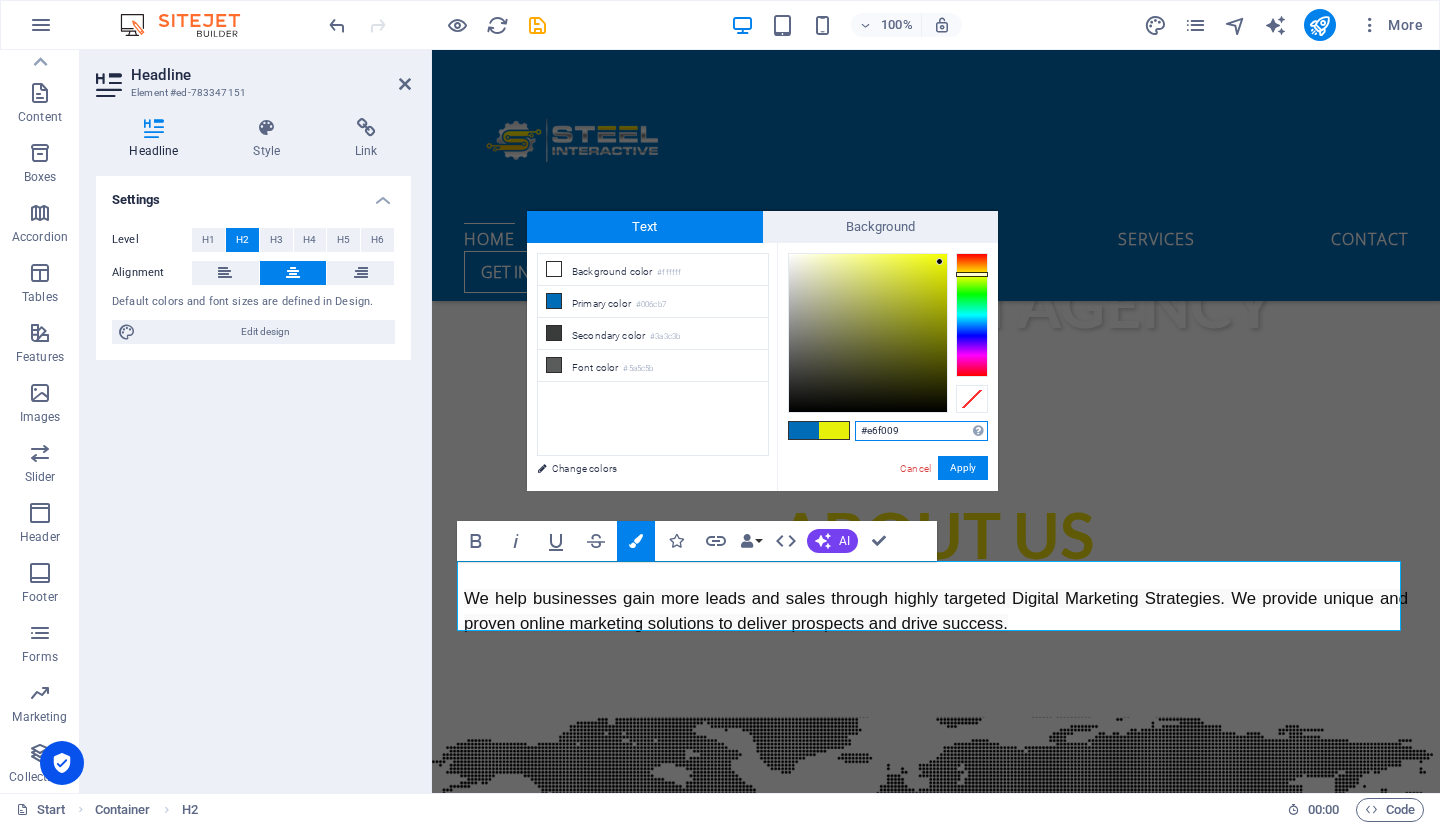 click at bounding box center (868, 333) 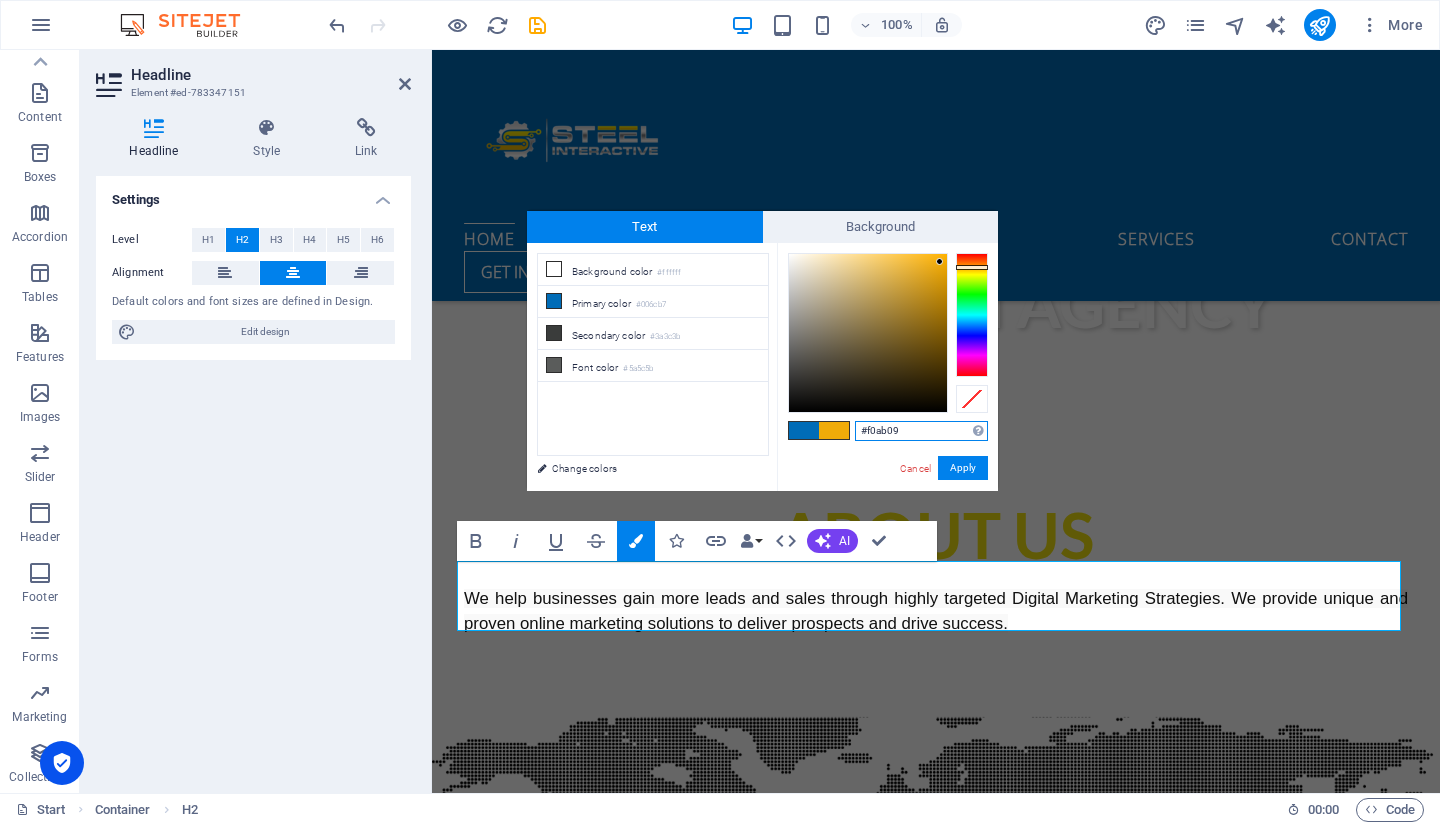 click at bounding box center [972, 315] 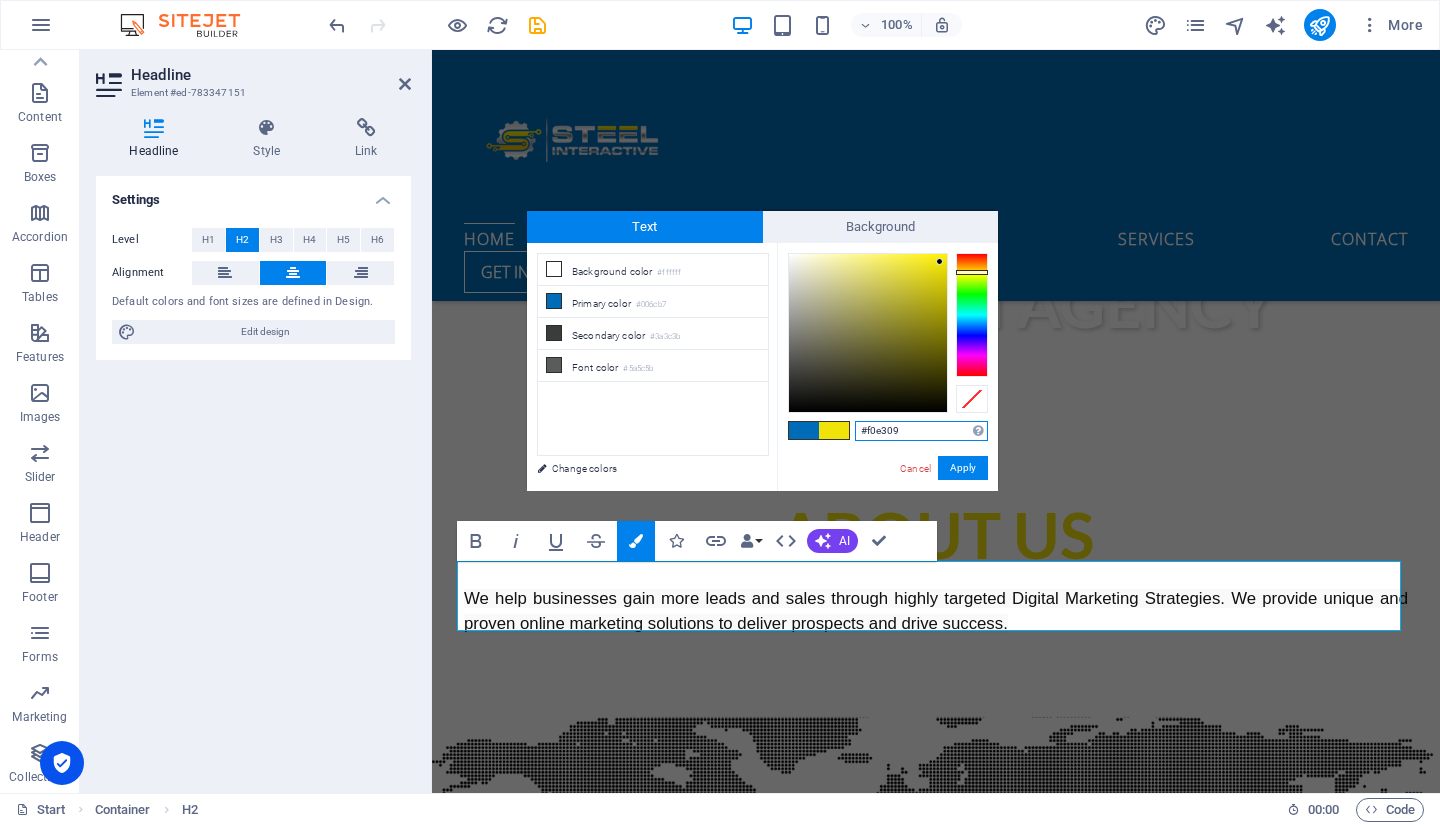 type on "#f0d809" 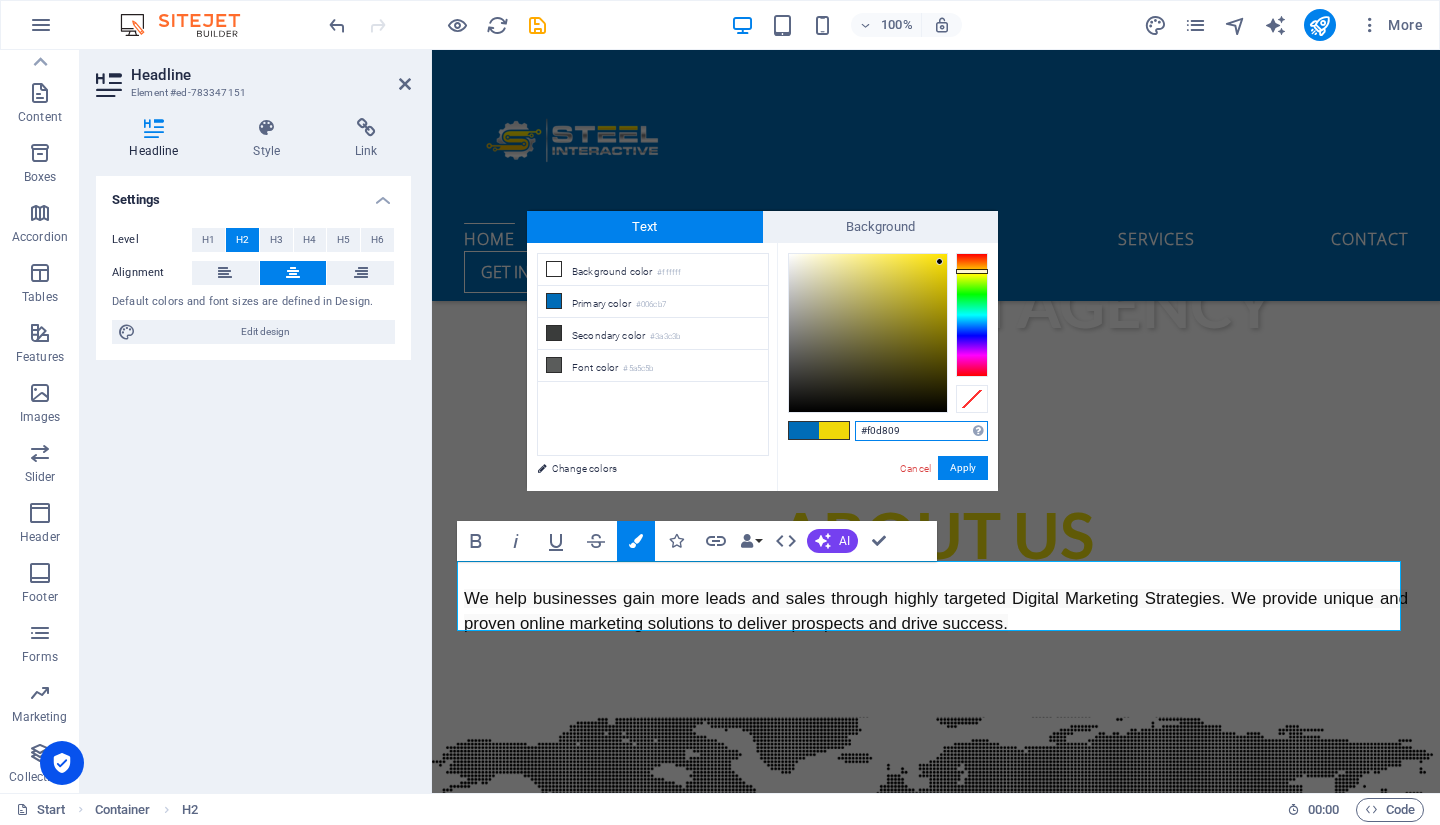 click at bounding box center (972, 271) 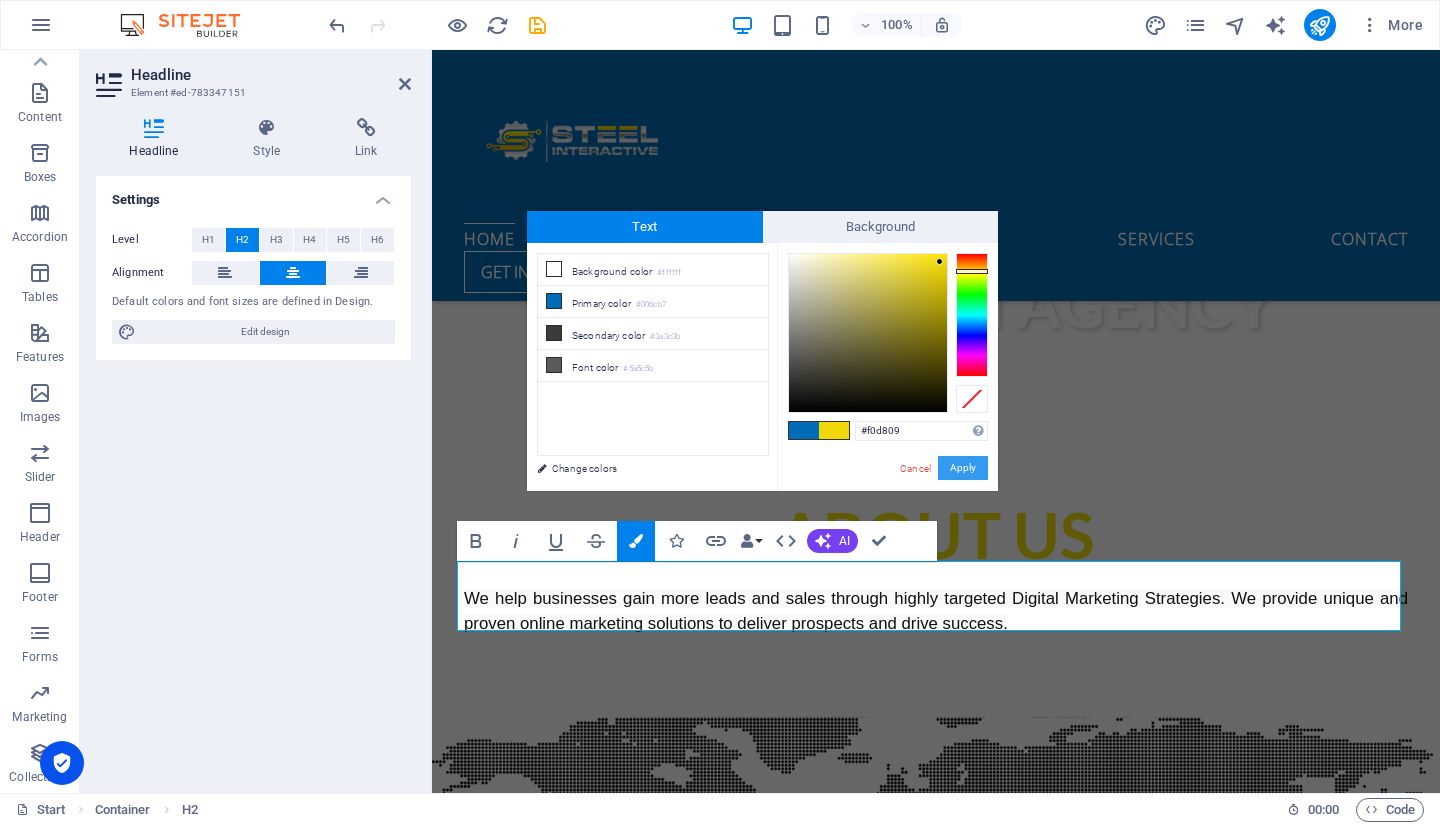 click on "Apply" at bounding box center (963, 468) 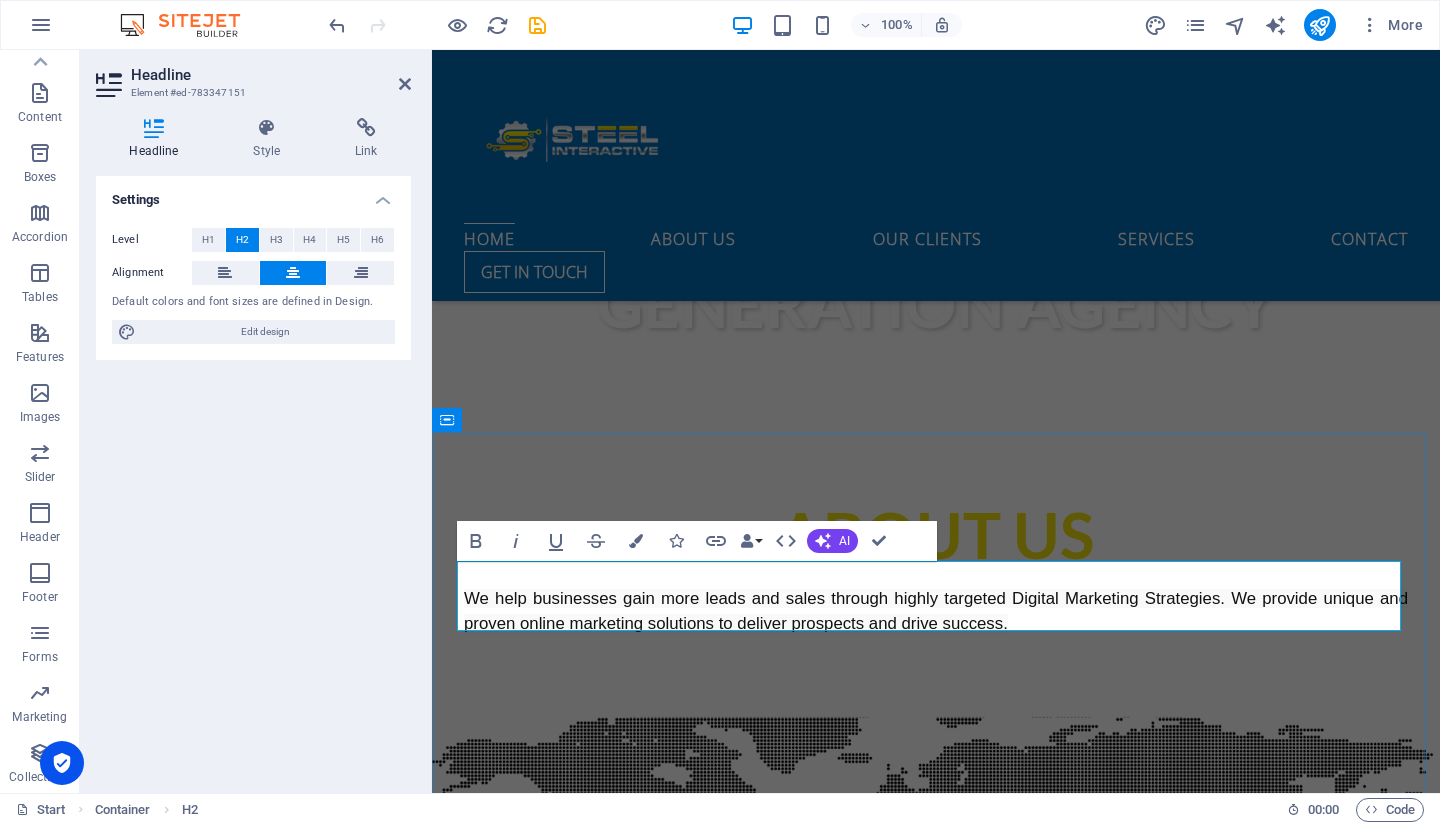 click on "OUR CLIENTS" at bounding box center [936, 1764] 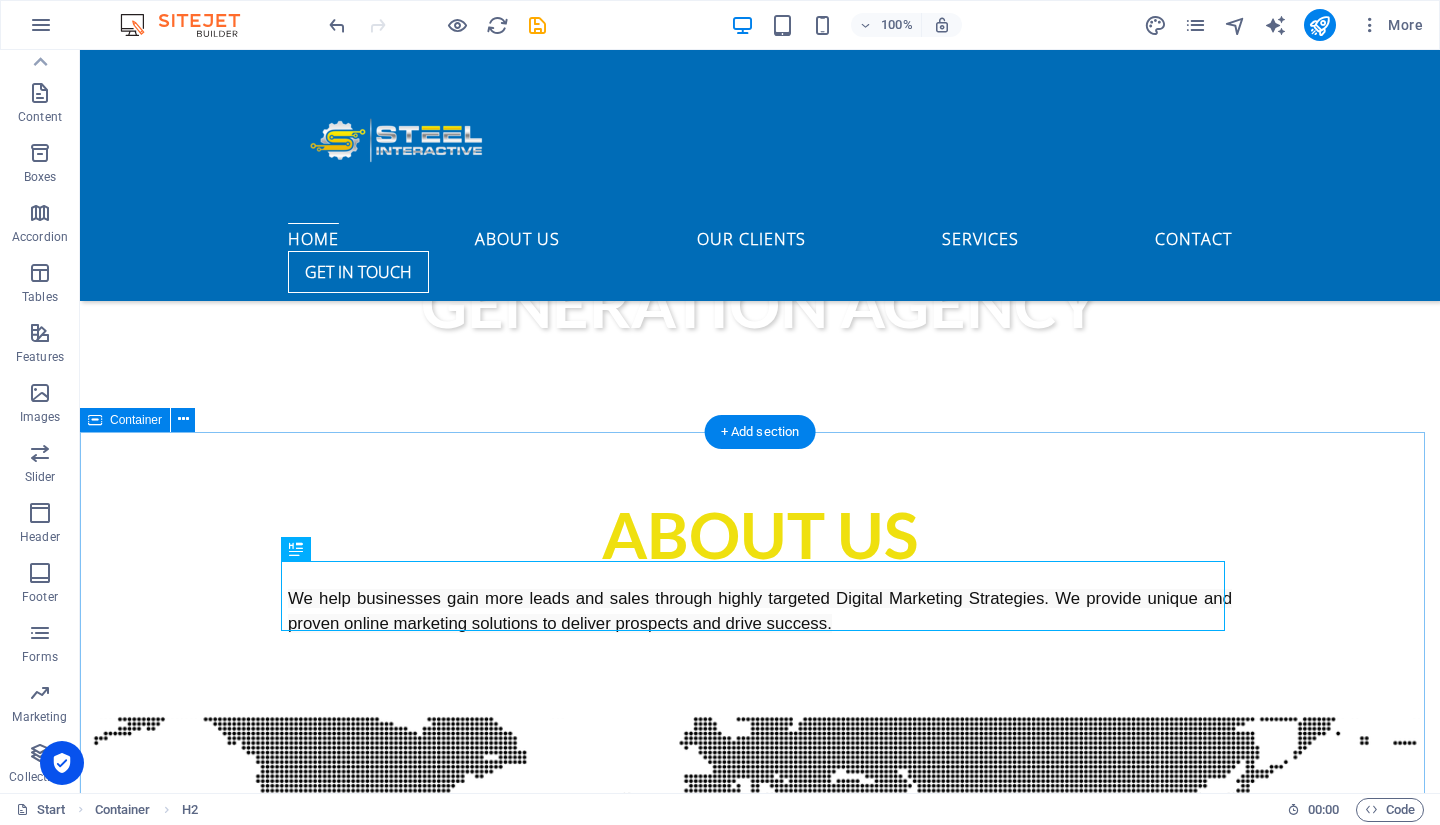 click on "OUR CLIENTS" at bounding box center [760, 5050] 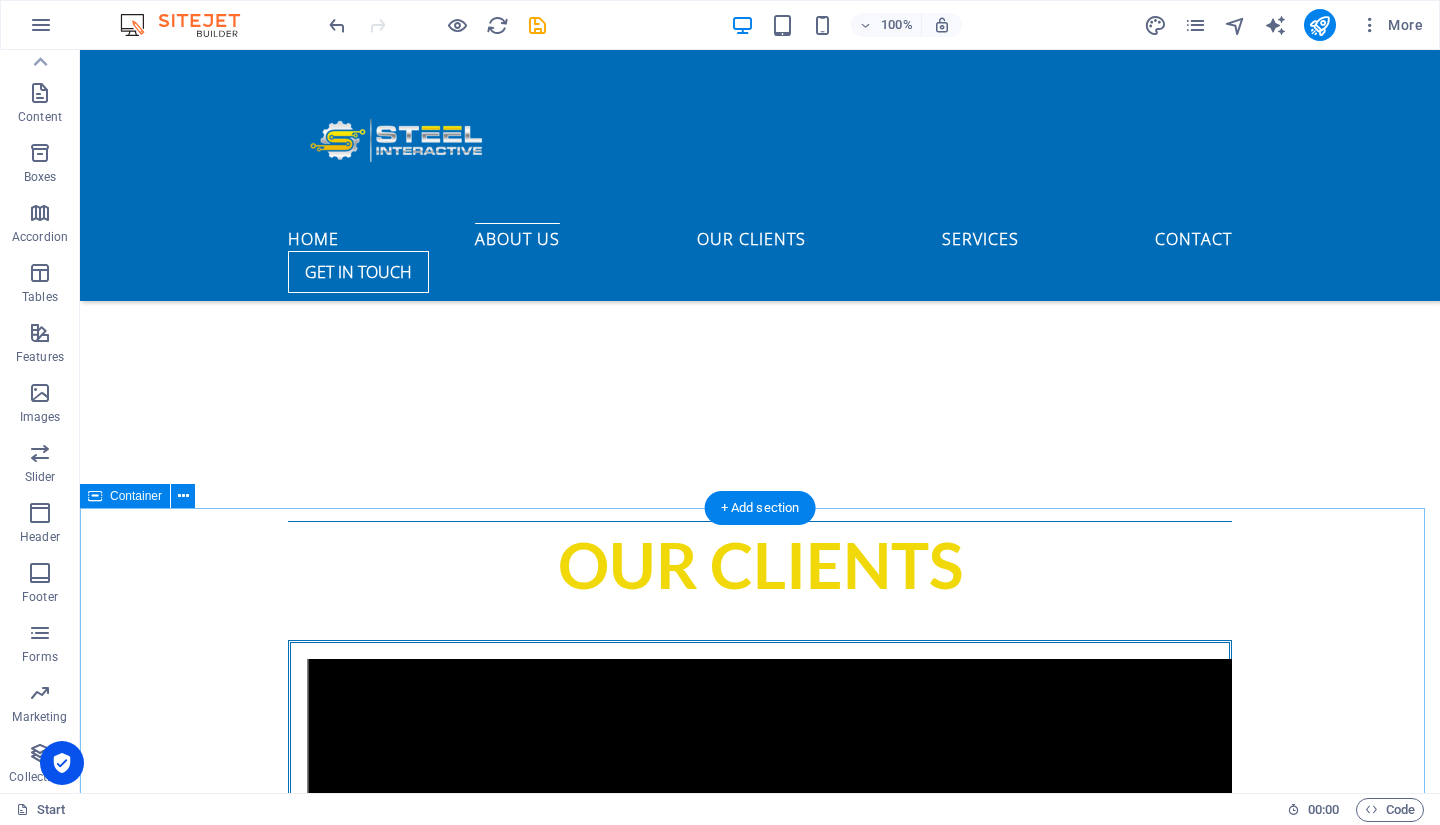 scroll, scrollTop: 2500, scrollLeft: 0, axis: vertical 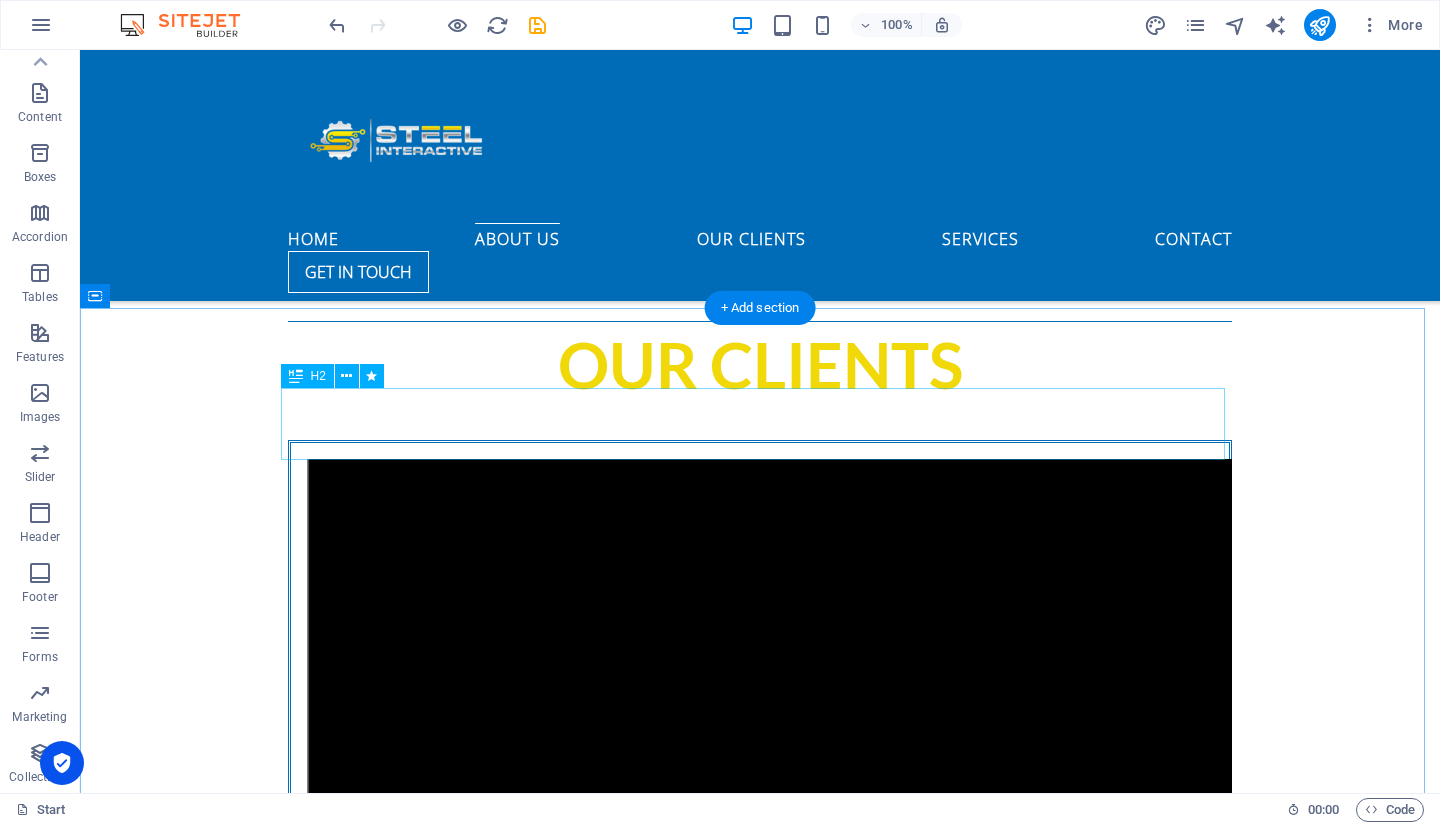 click on "Our Services" at bounding box center (760, 8100) 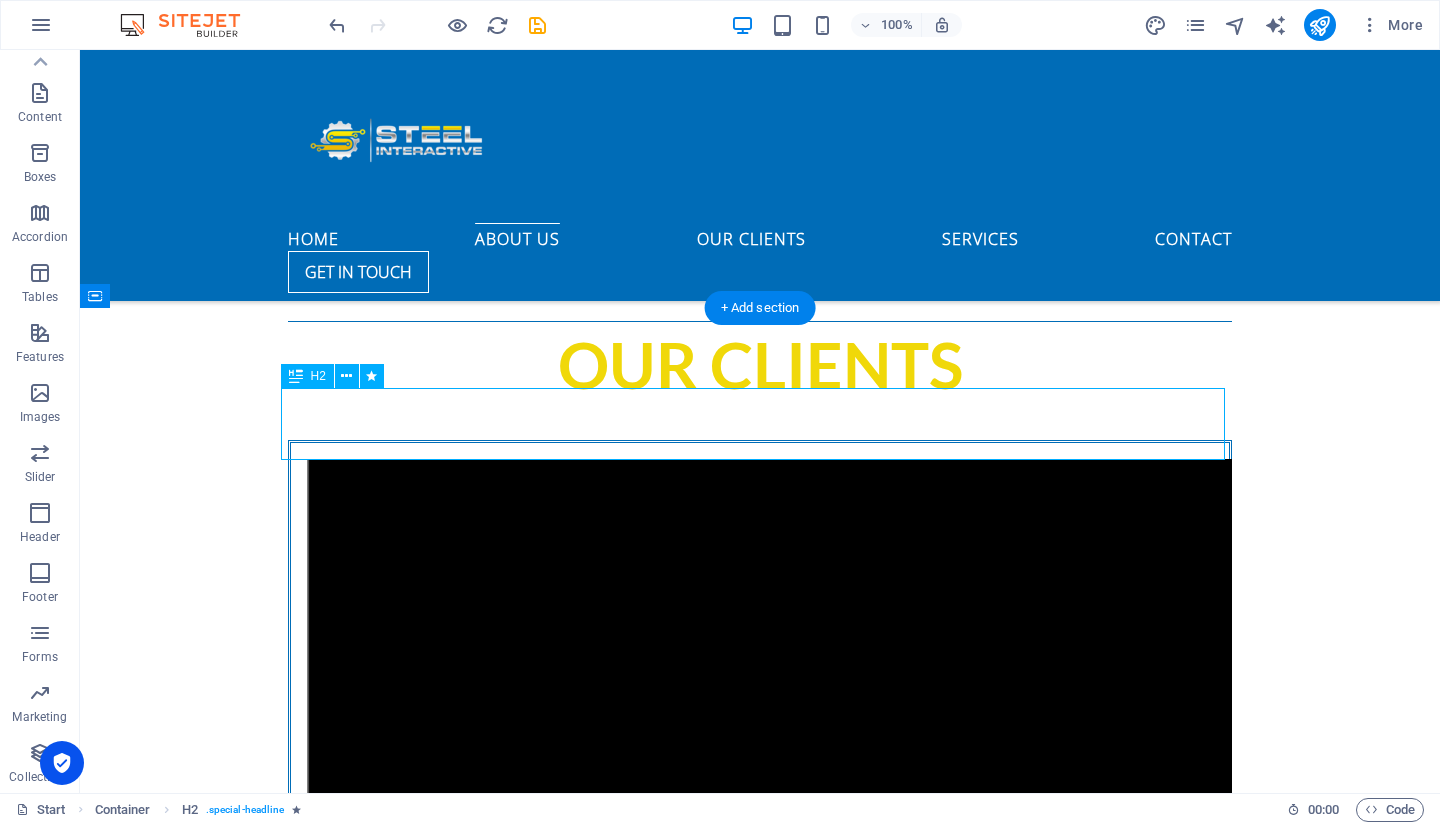 click on "Our Services" at bounding box center (760, 8100) 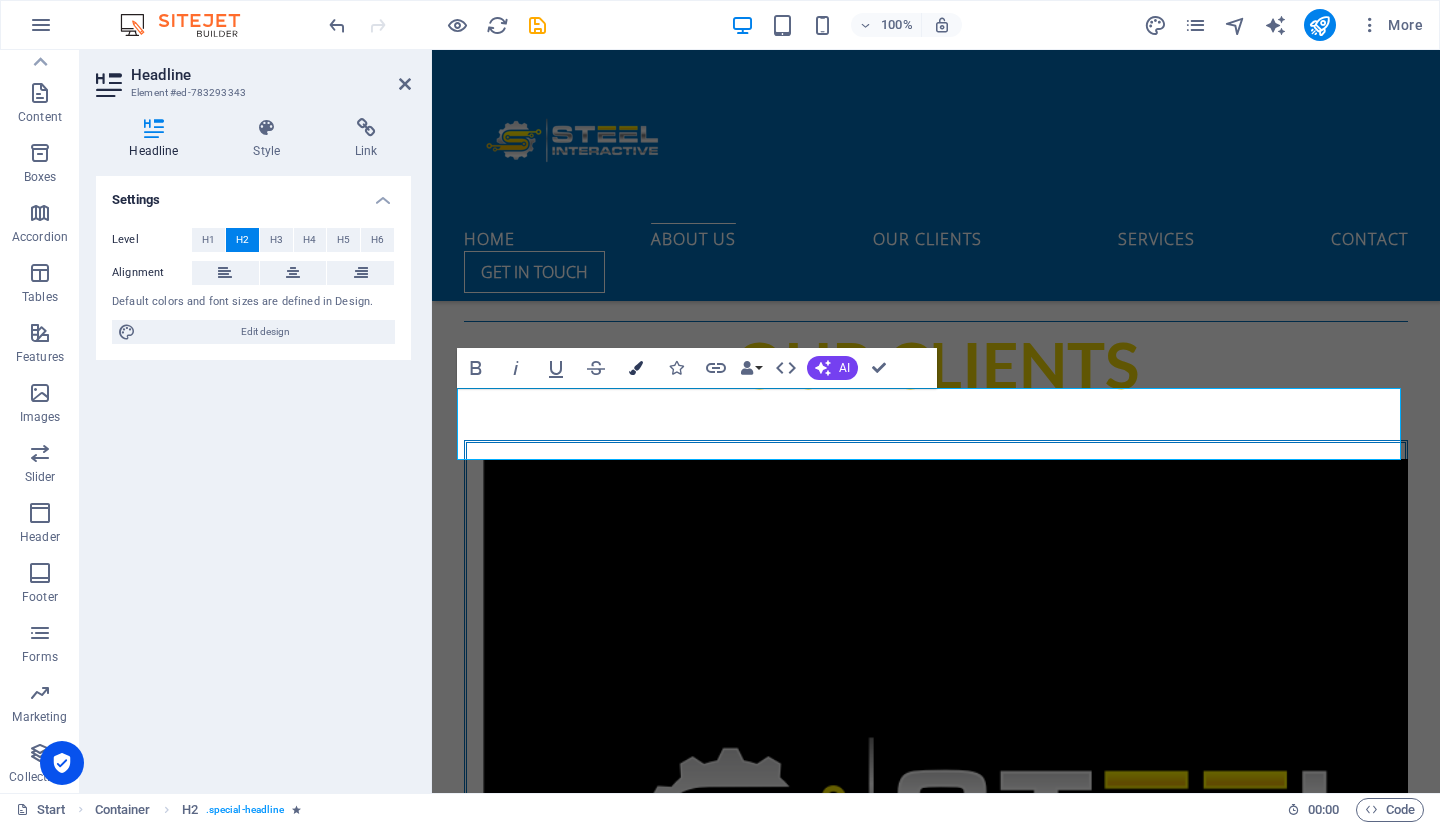 click on "Colors" at bounding box center (636, 368) 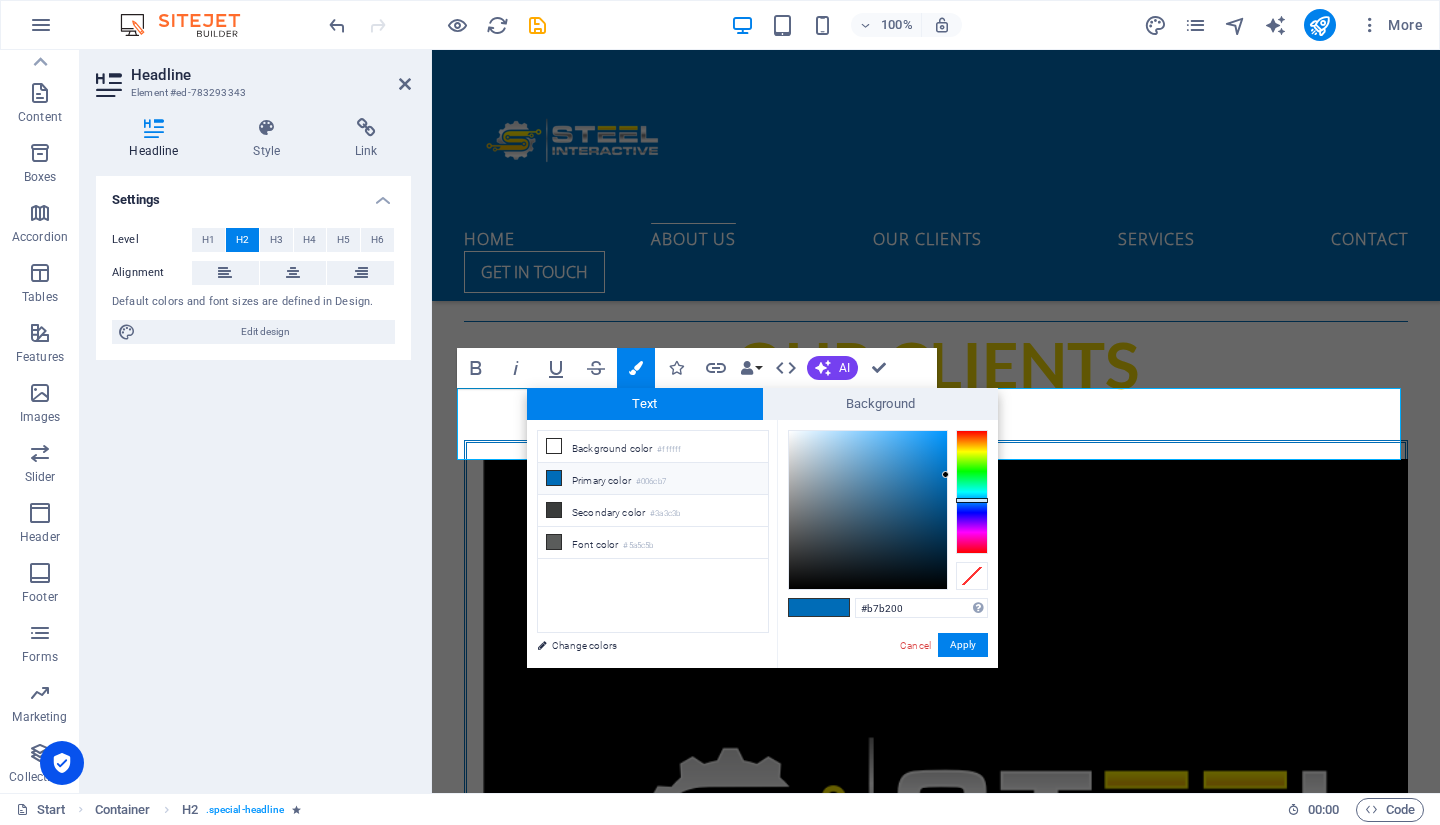 click at bounding box center (972, 492) 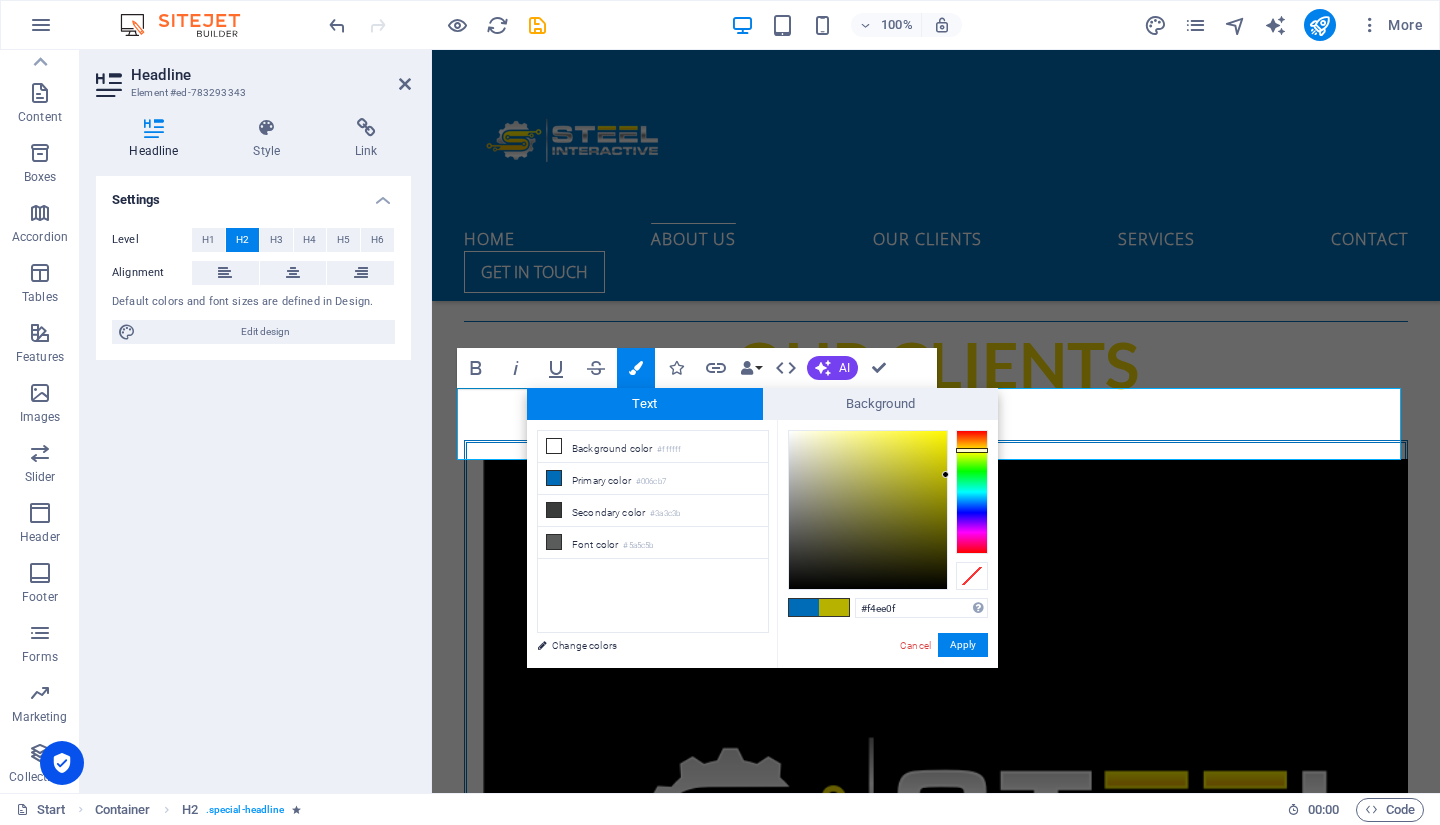 click at bounding box center (868, 510) 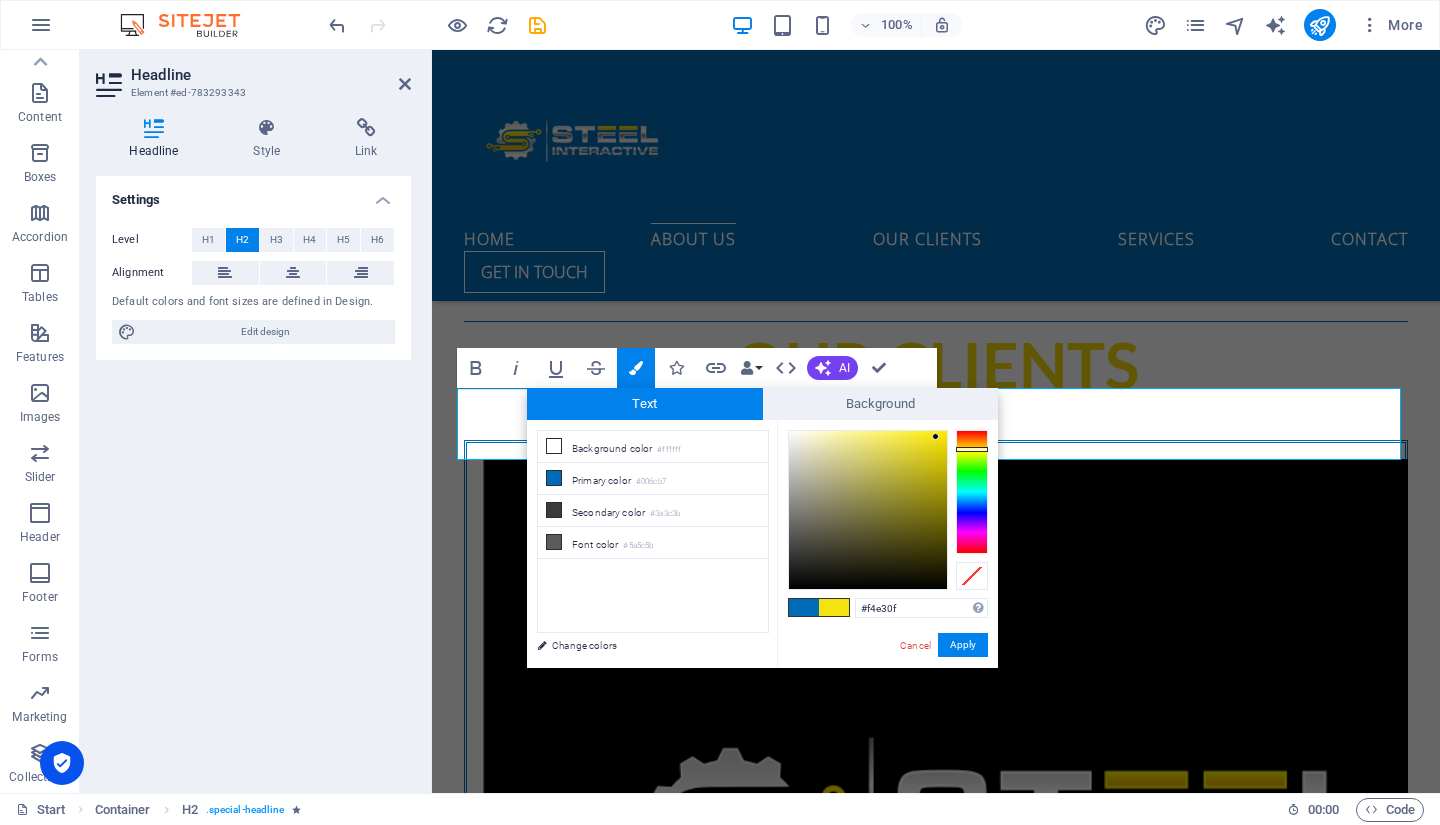 type on "#f4d80f" 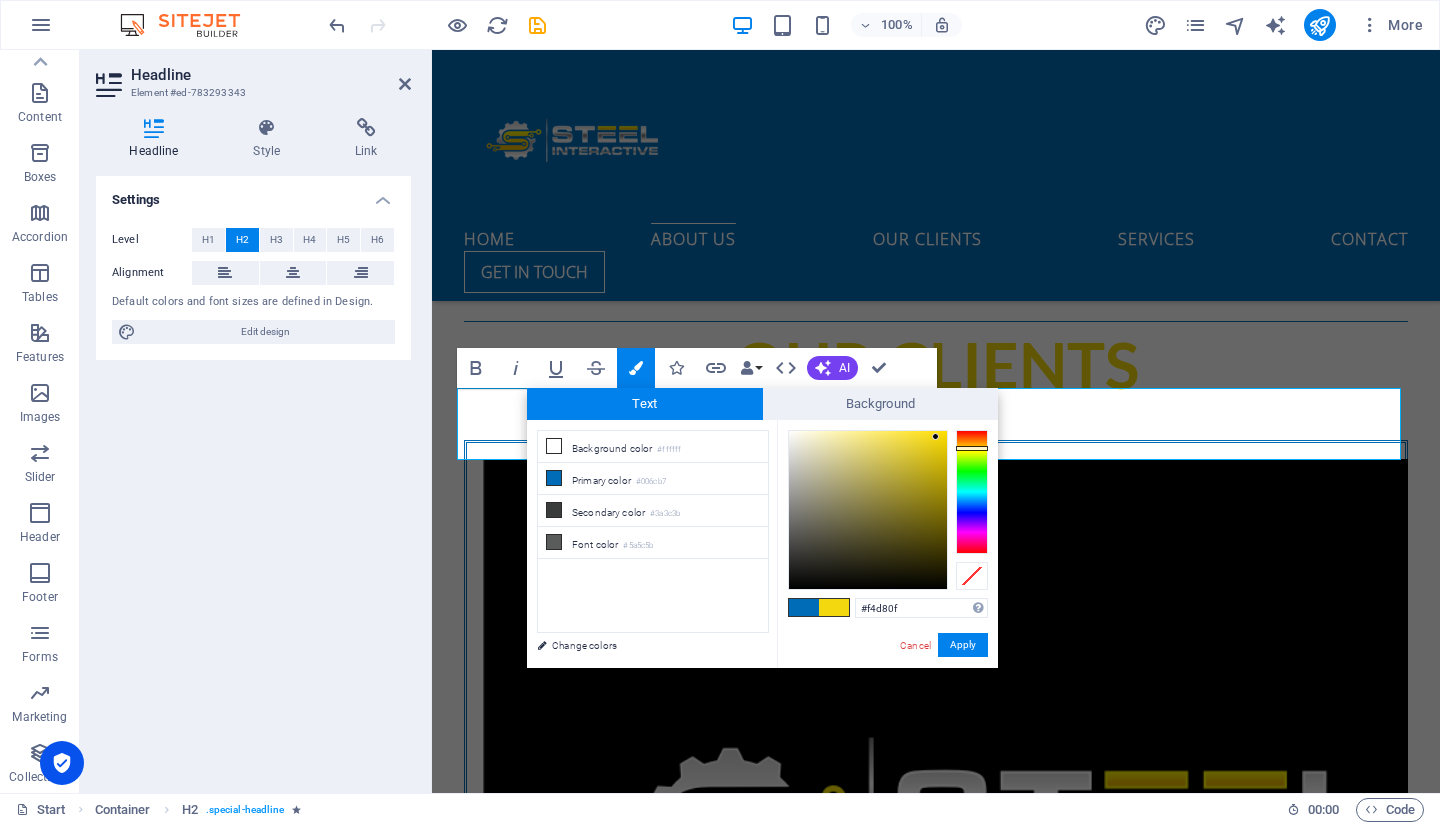 click at bounding box center [972, 492] 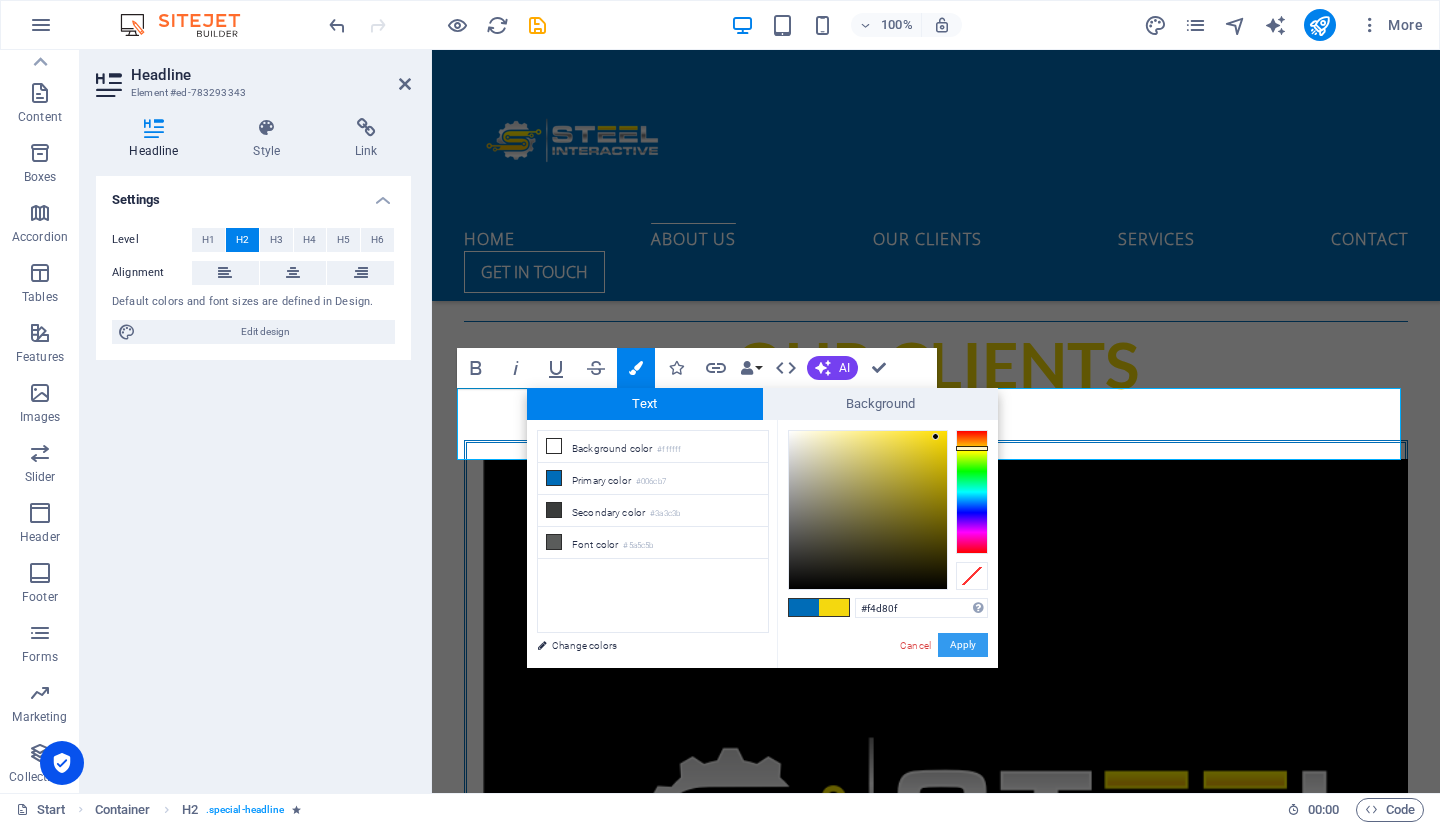 click on "Apply" at bounding box center [963, 645] 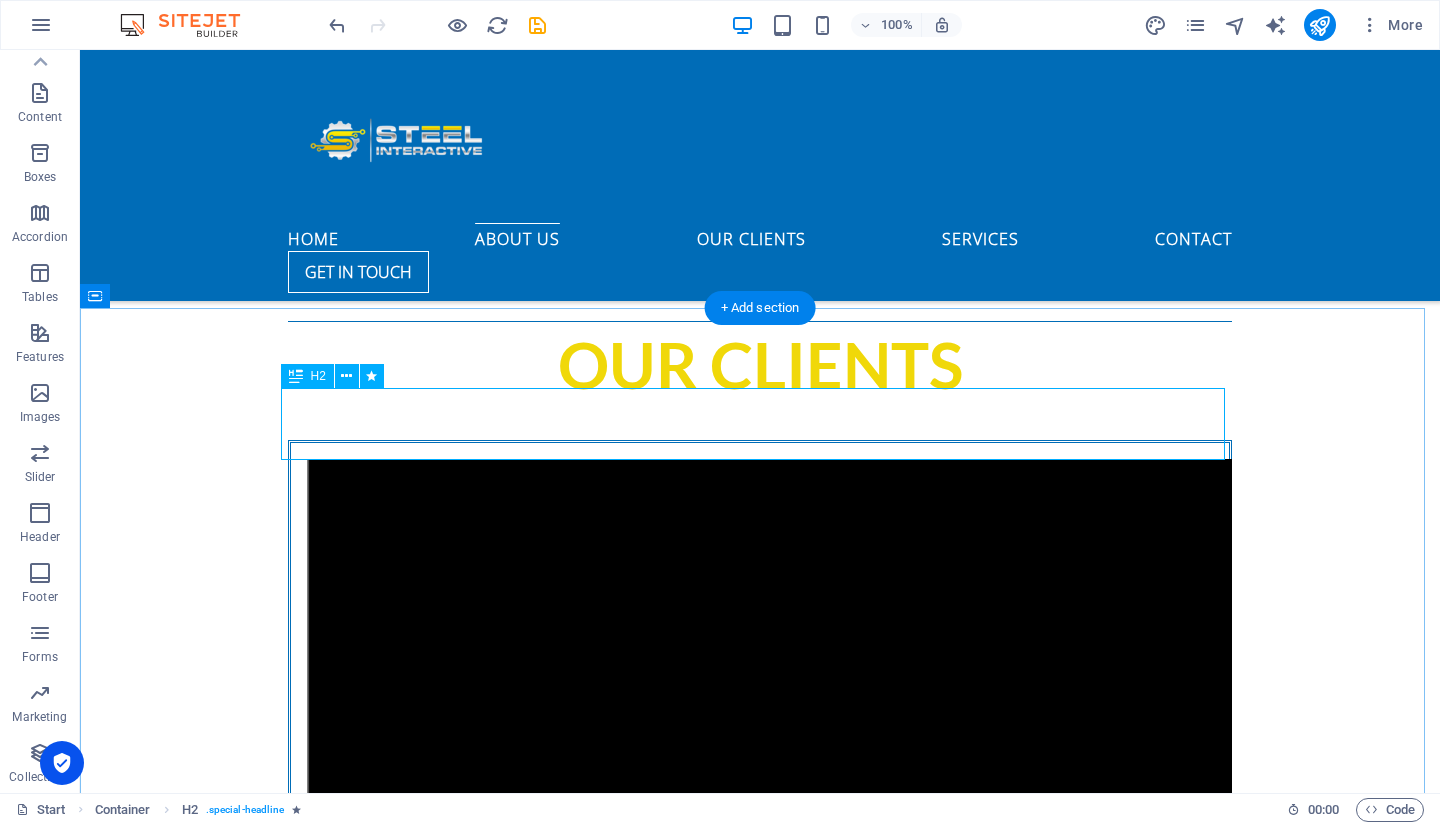 click on "Our Services" at bounding box center (760, 8100) 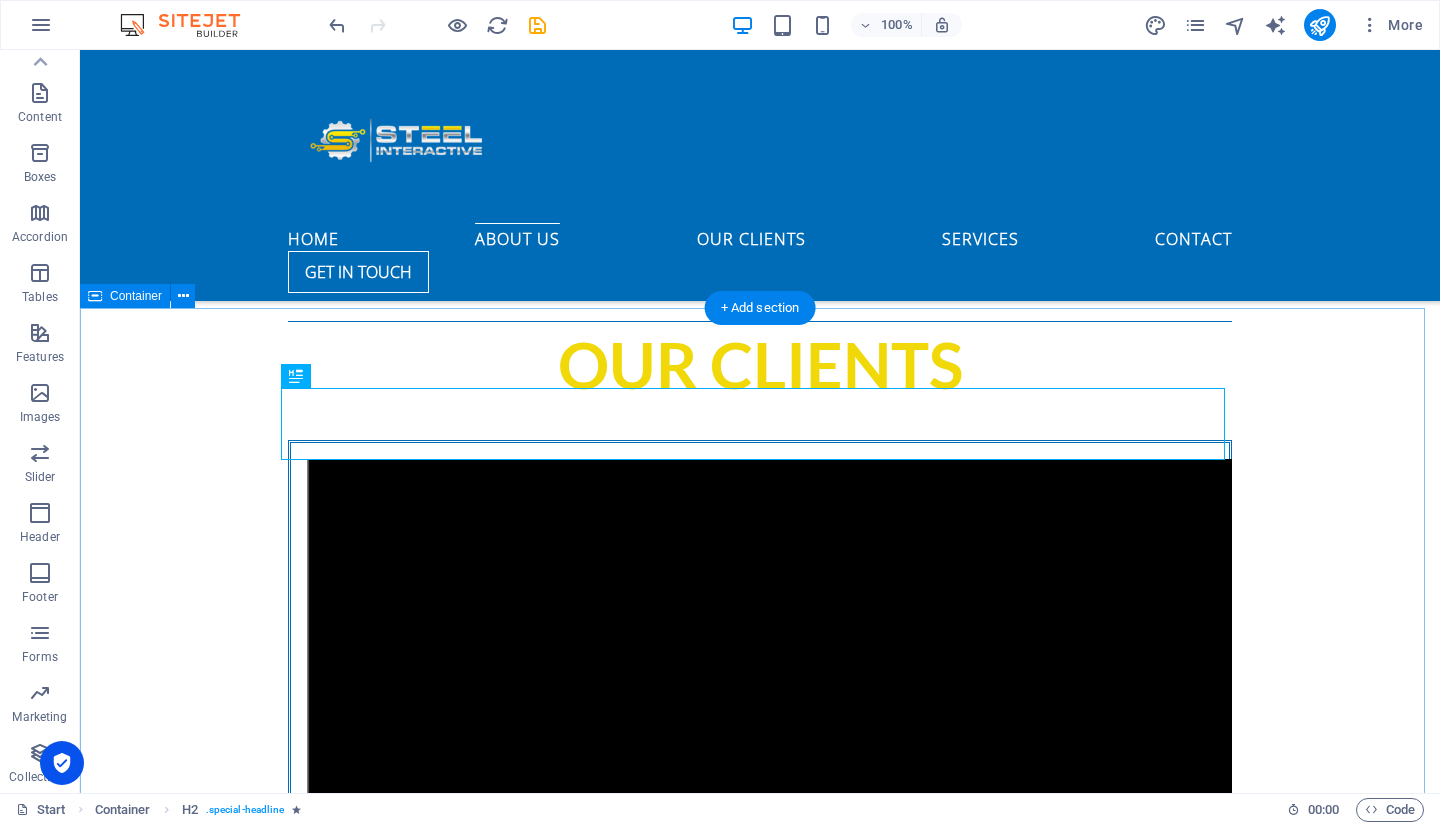 click on "Our Services Advertiser solutions to reach your digital audience including internal media buys, targeted email, co-registration, display and more. We have proven analytics and can provide historical data to help you understand your customer to better target and segment your marketing. Whether you’re promoting a local service or a national brand, our tools and knowledge can help optimize your reach. Lead Generation Custom Lead Generation Solutions We offer a simple, cost-efficient way to generate quality leads Internal Properties We run our own sites where your brand can appear in exclusive spots. These placements are flexible — creatives can be customized based on your campaign goals. Network of Partners We work with a wide network of partners to deliver high-volume, scalable campaigns. That means more reach — and more qualified leads. On-Site Advertising We offer targeted ad placements that reach millions of real people monthly. These are native-style ads that fit naturally into user experiences. Legal" at bounding box center [760, 9802] 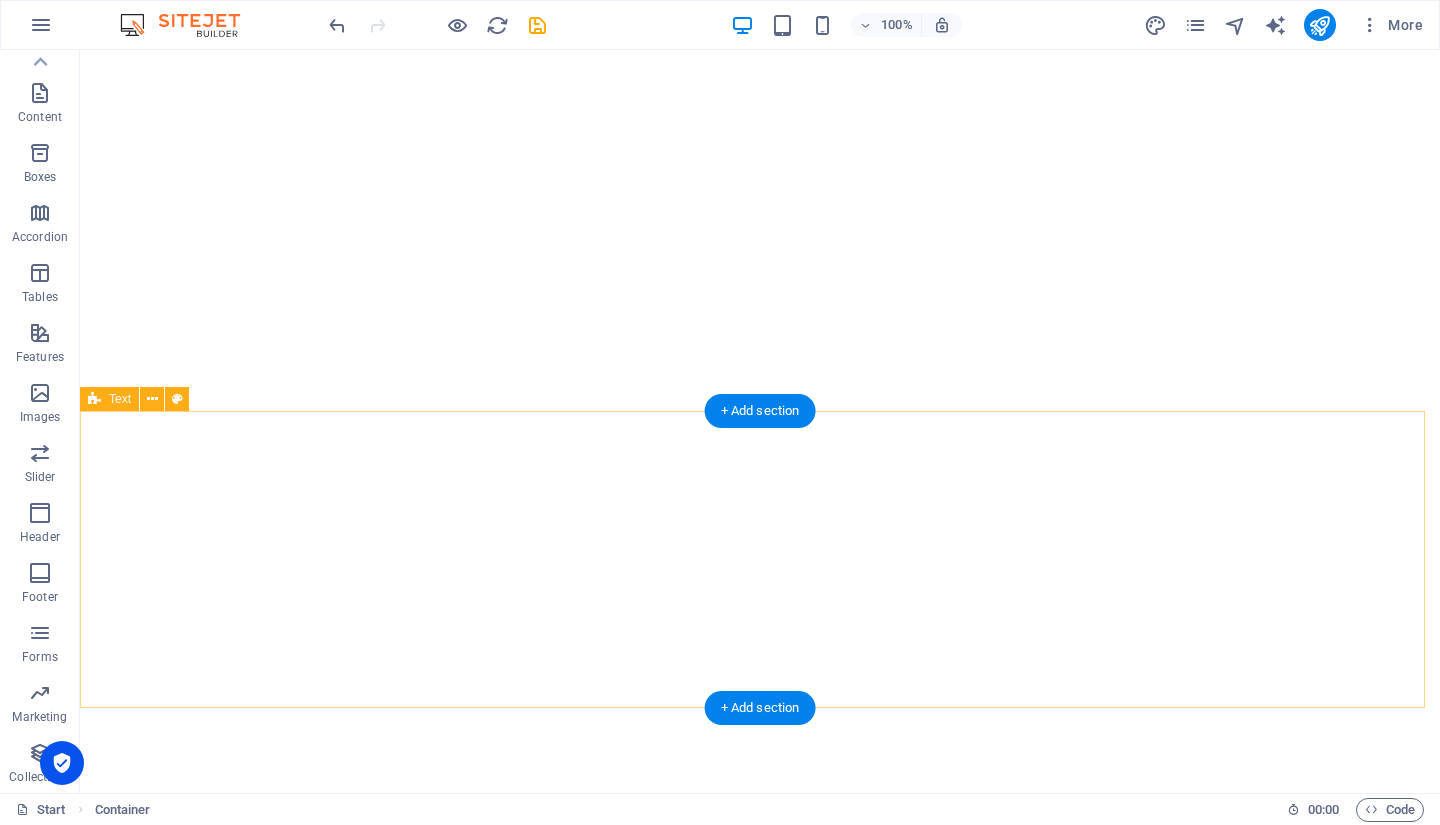 scroll, scrollTop: 0, scrollLeft: 0, axis: both 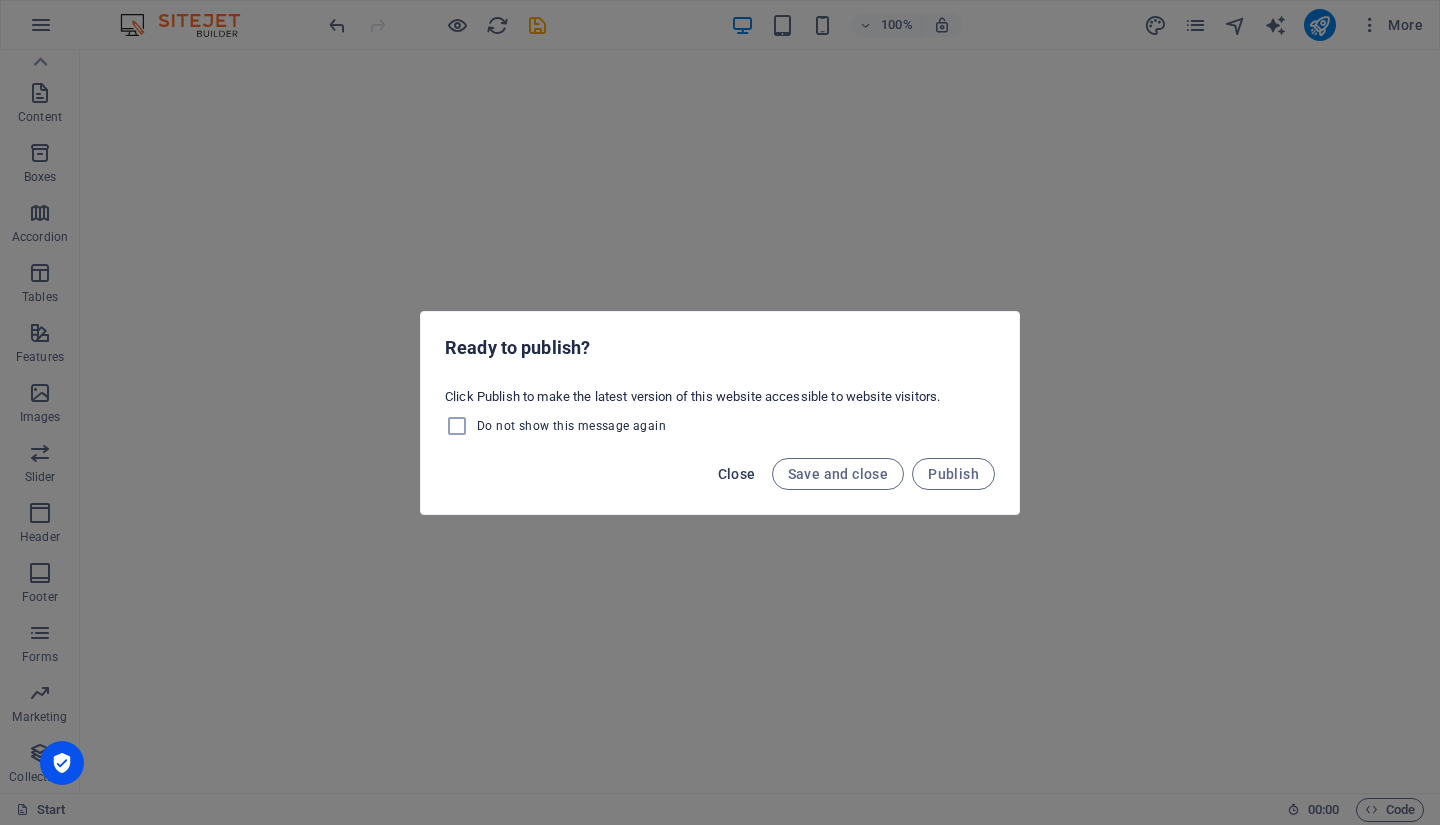 click on "Close" at bounding box center (737, 474) 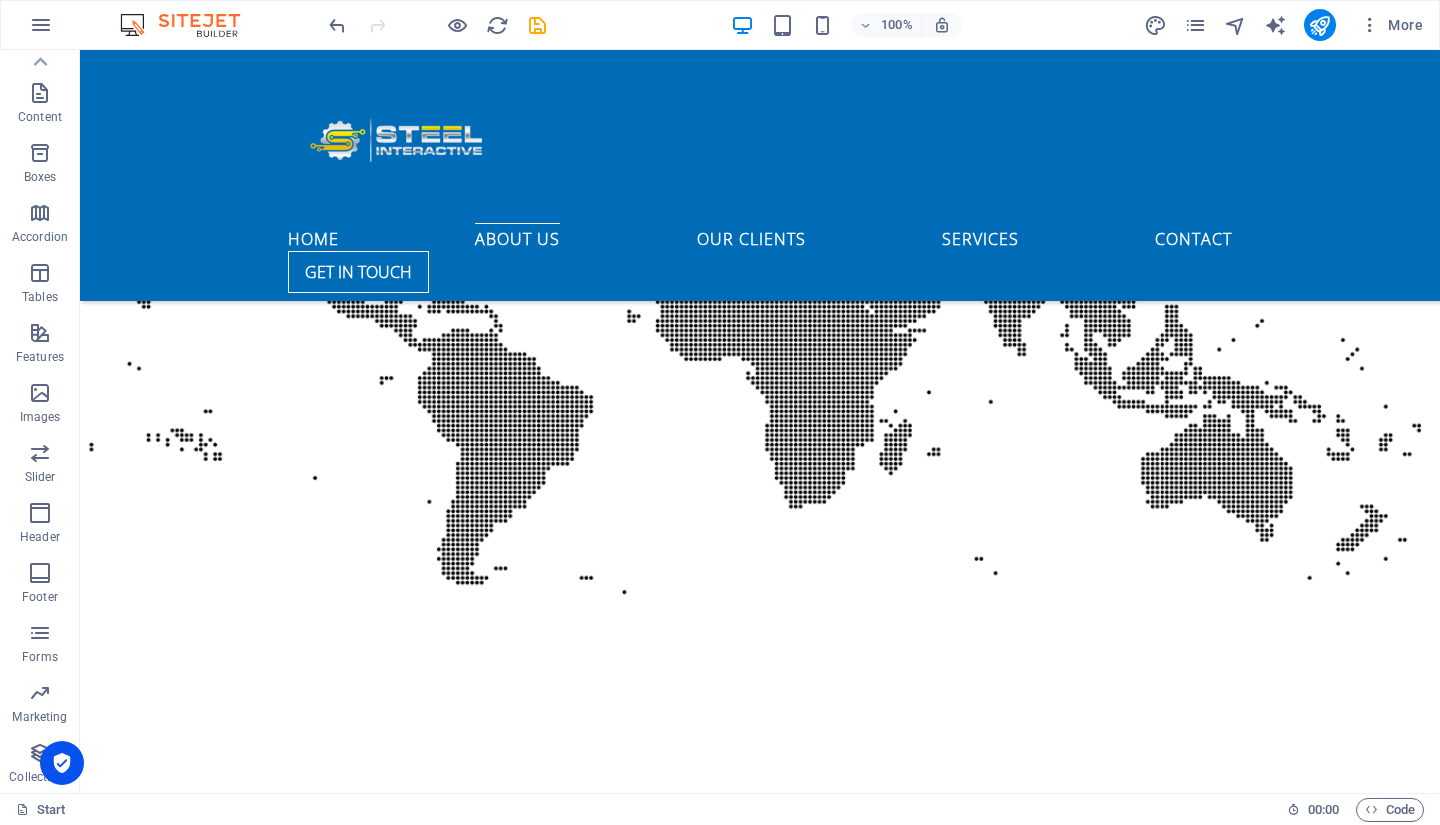 scroll, scrollTop: 1600, scrollLeft: 0, axis: vertical 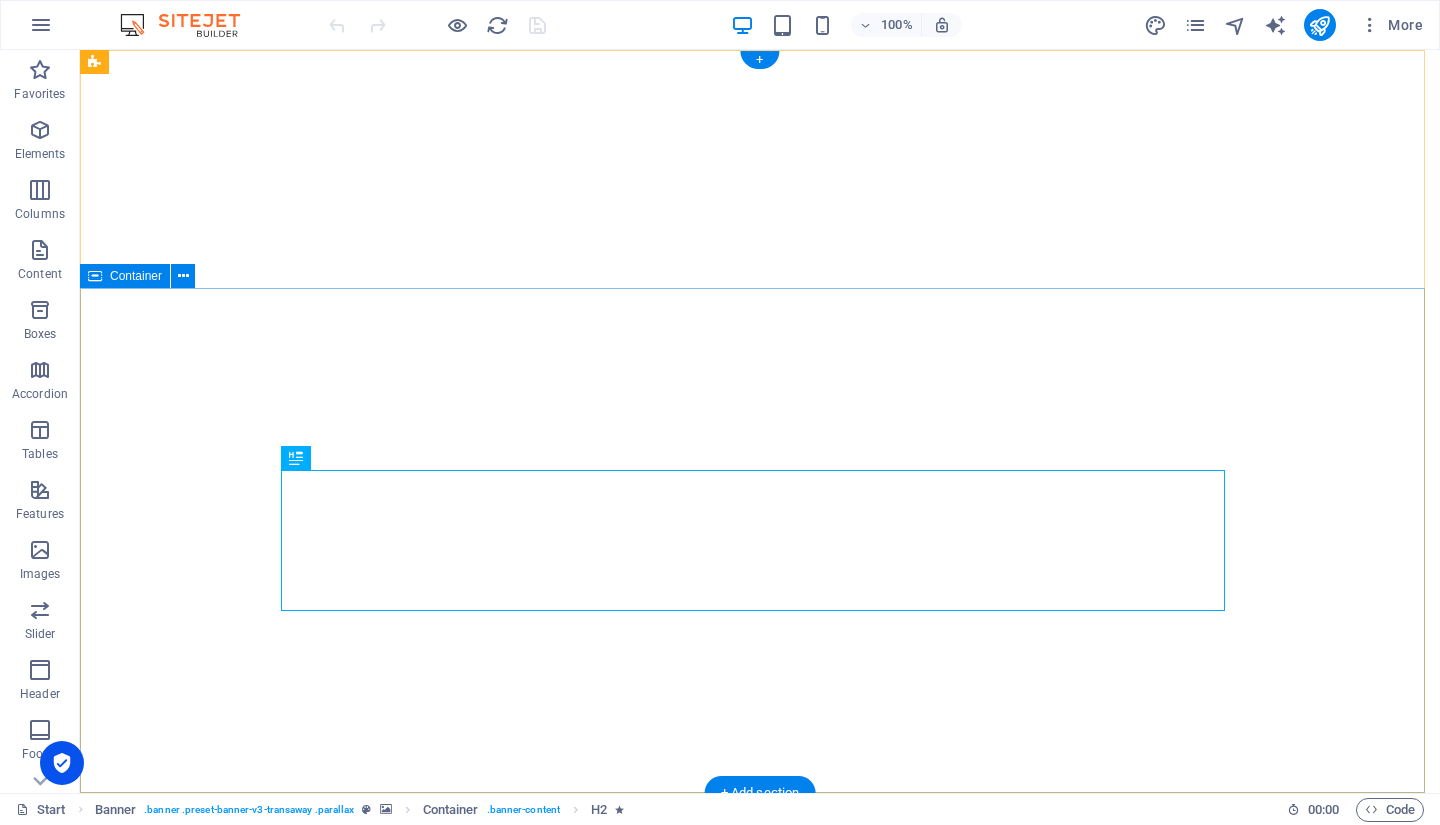 click on "DIGITAL MARKETING & LEAD GENERATION AGENCY" at bounding box center [760, 1439] 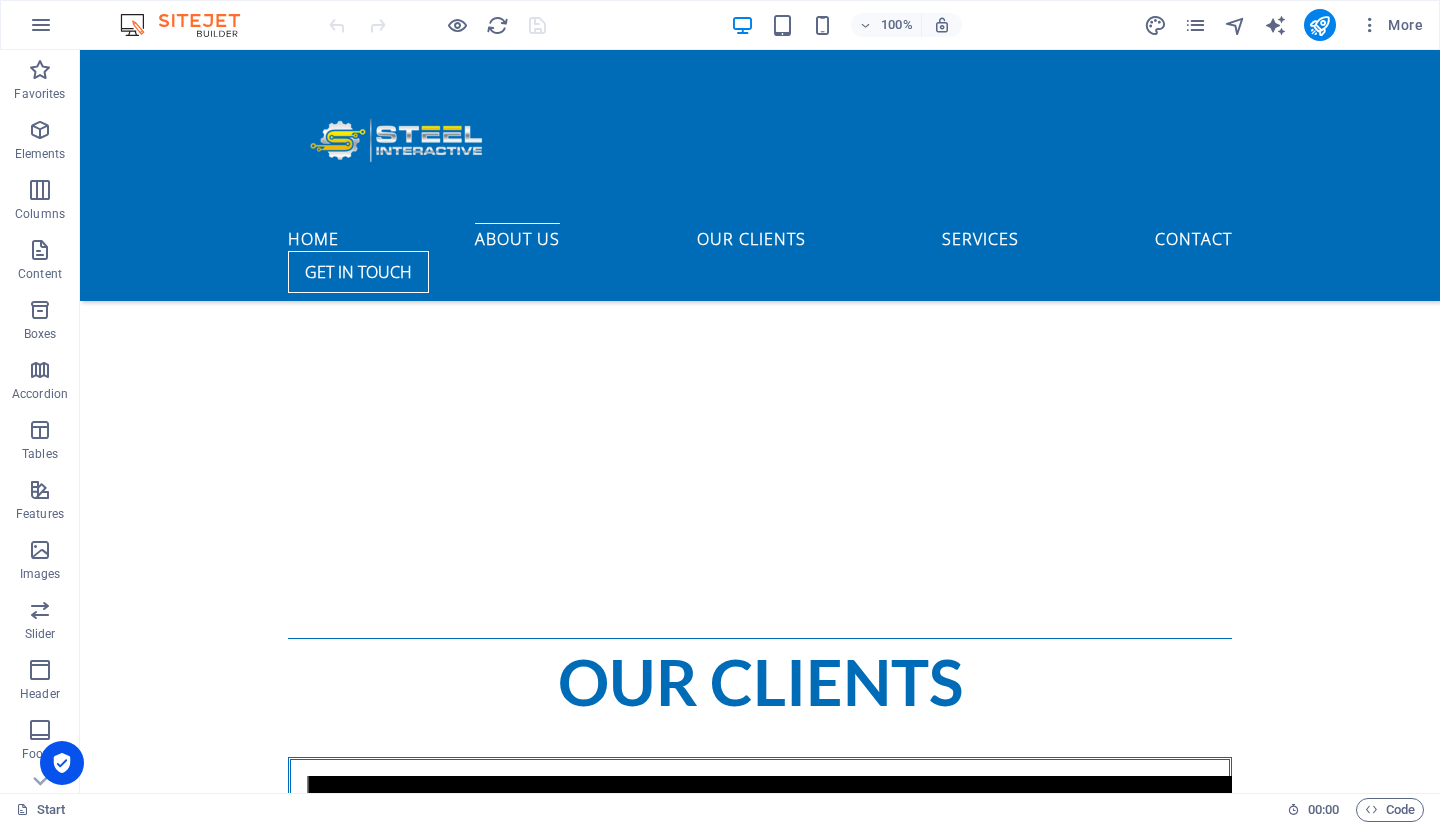 scroll, scrollTop: 2300, scrollLeft: 0, axis: vertical 